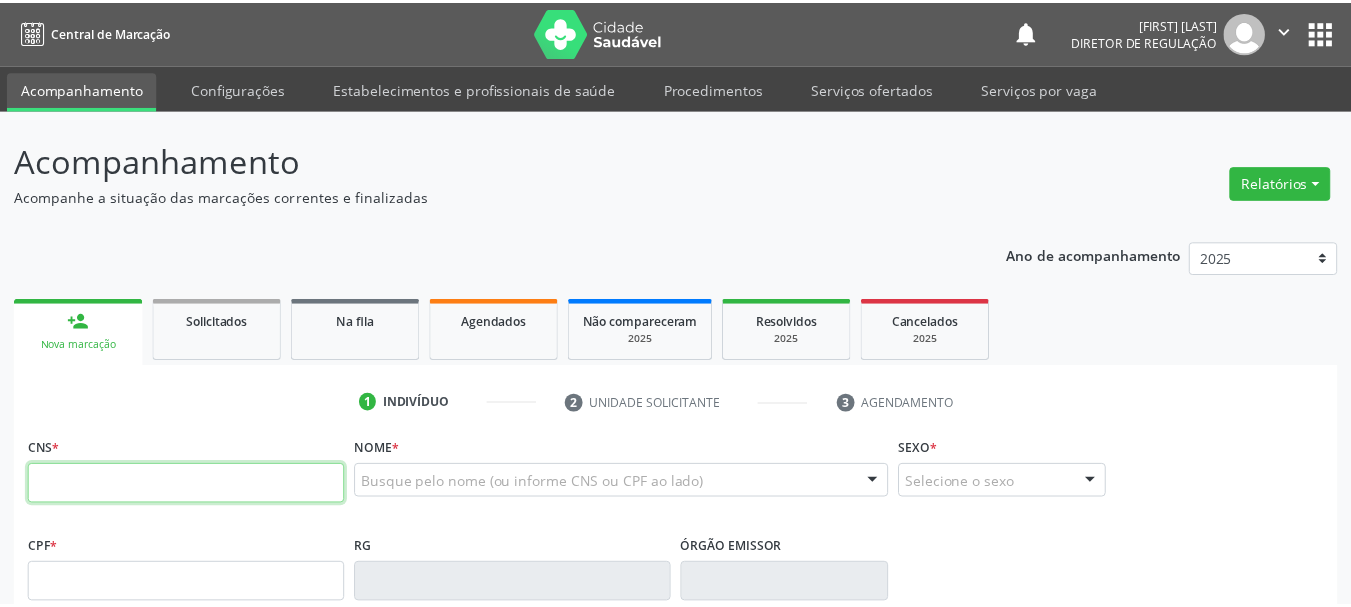 scroll, scrollTop: 0, scrollLeft: 0, axis: both 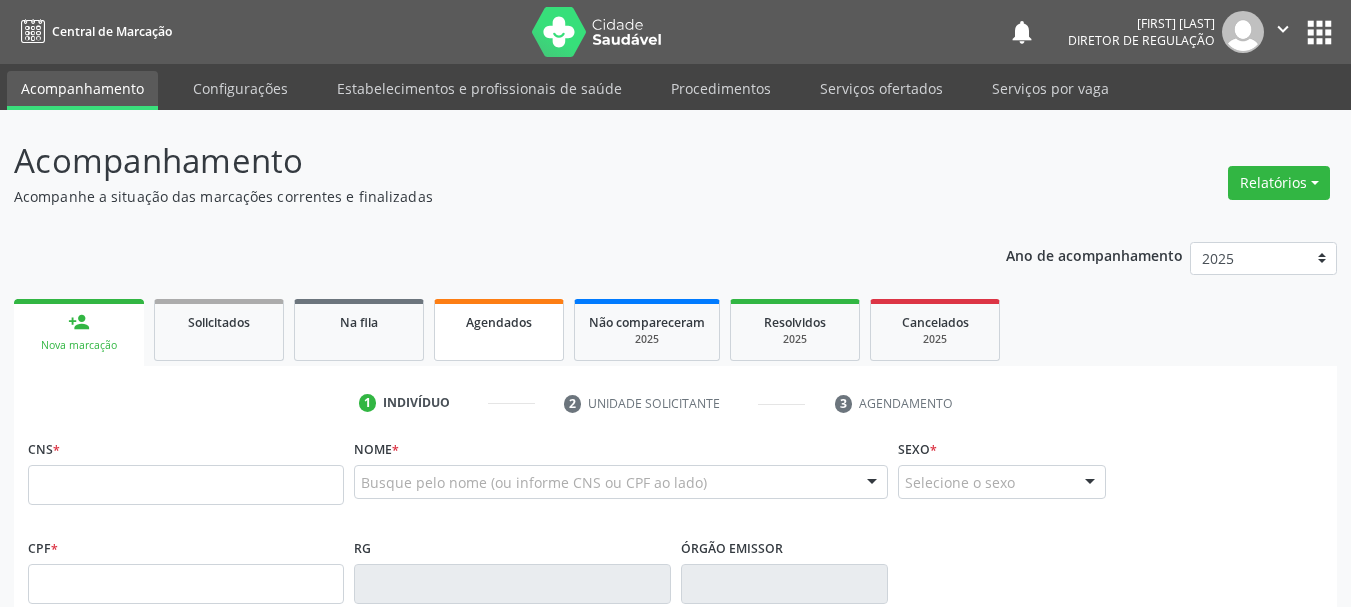 click on "Agendados" at bounding box center (499, 330) 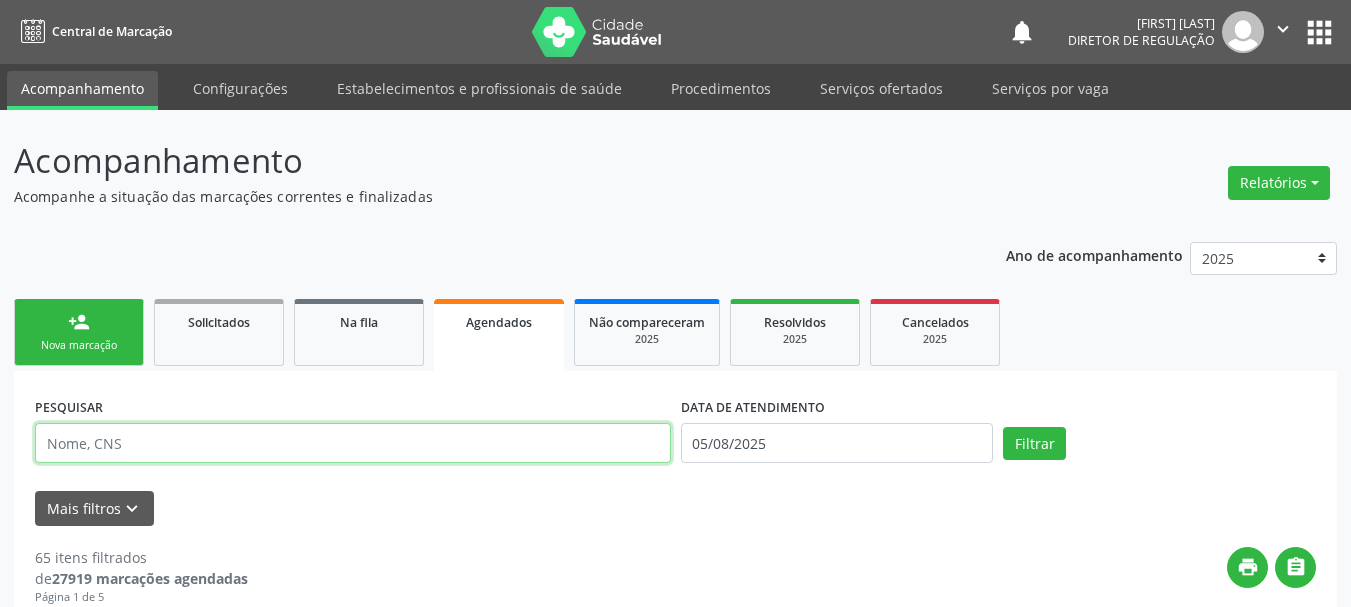 click at bounding box center (353, 443) 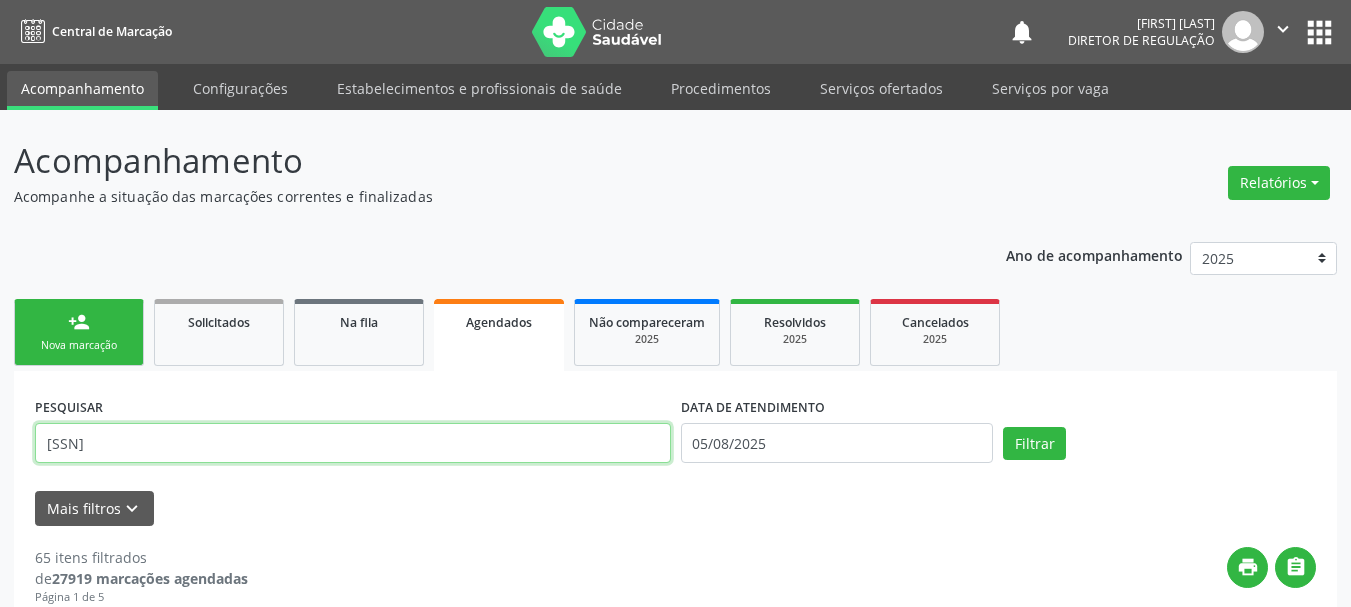type on "[SSN]" 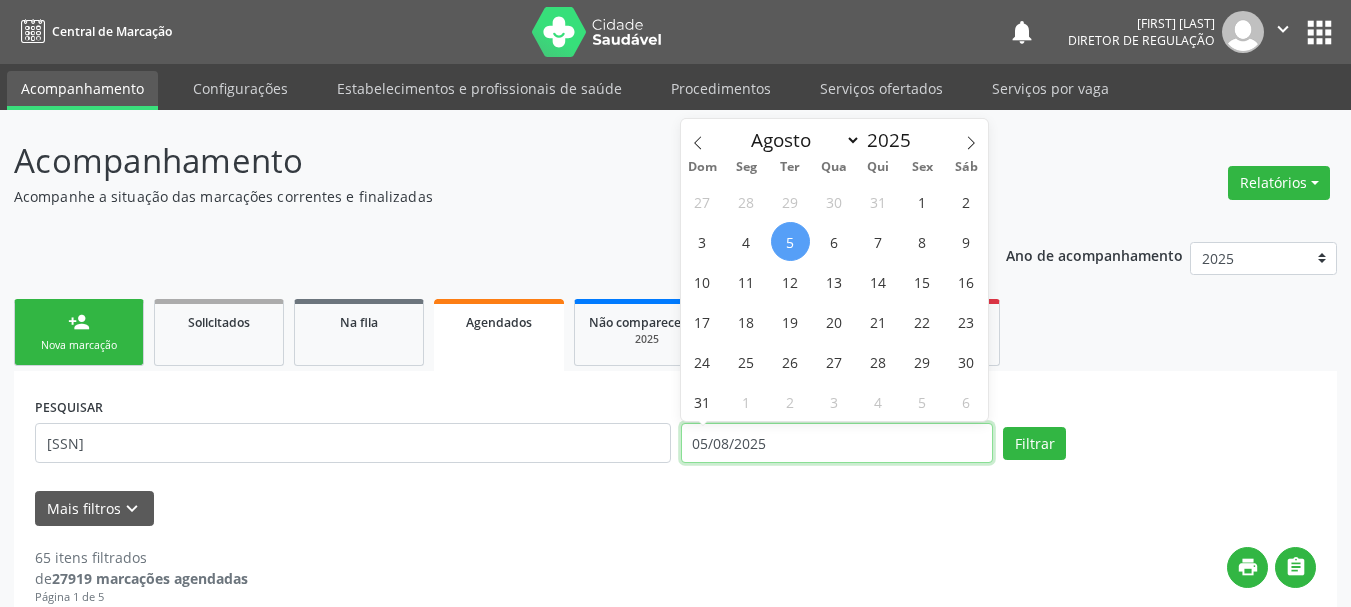 click on "05/08/2025" at bounding box center (837, 443) 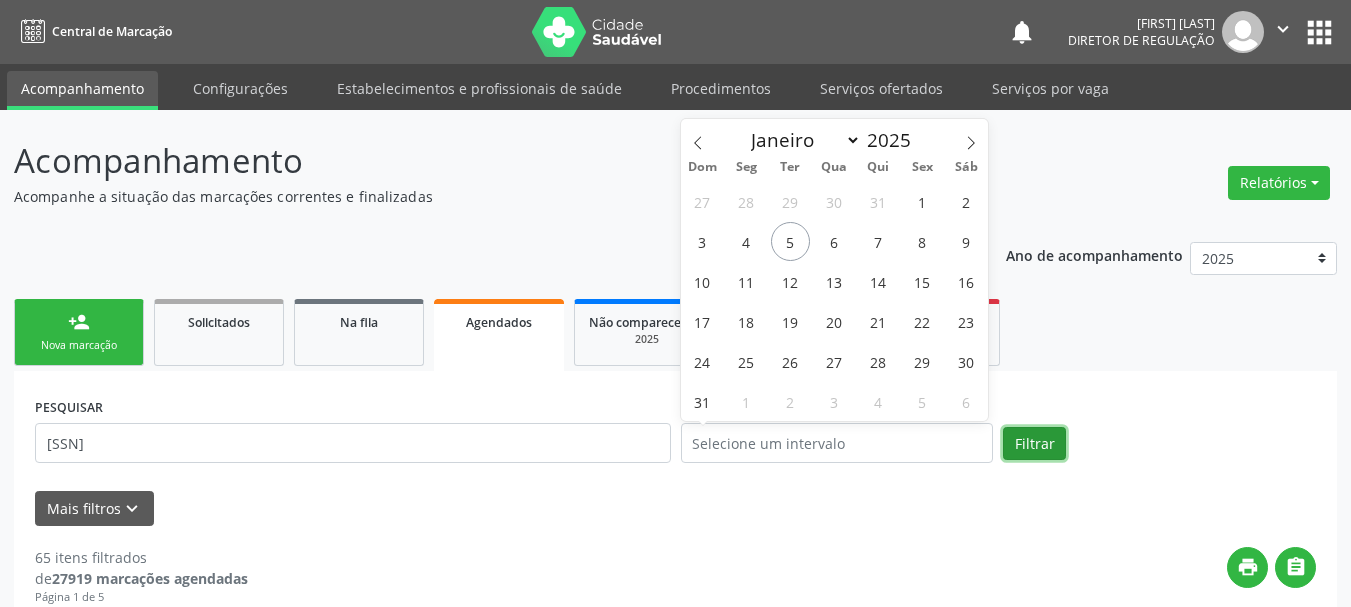 click on "Filtrar" at bounding box center (1034, 444) 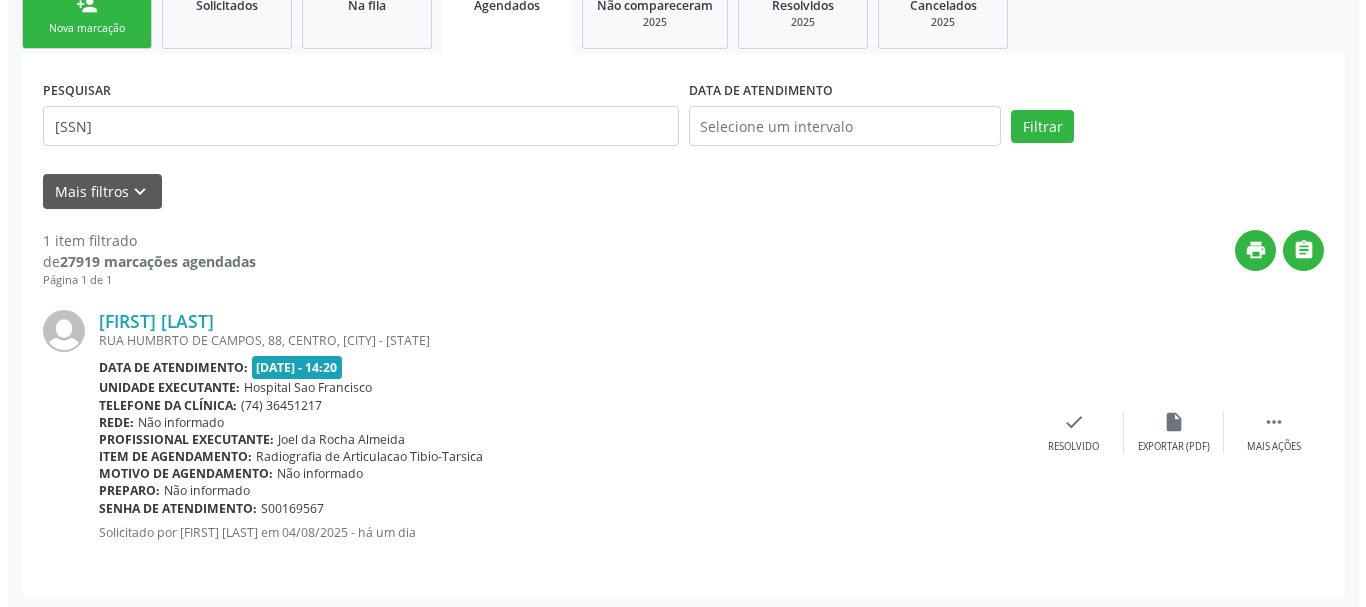 scroll, scrollTop: 321, scrollLeft: 0, axis: vertical 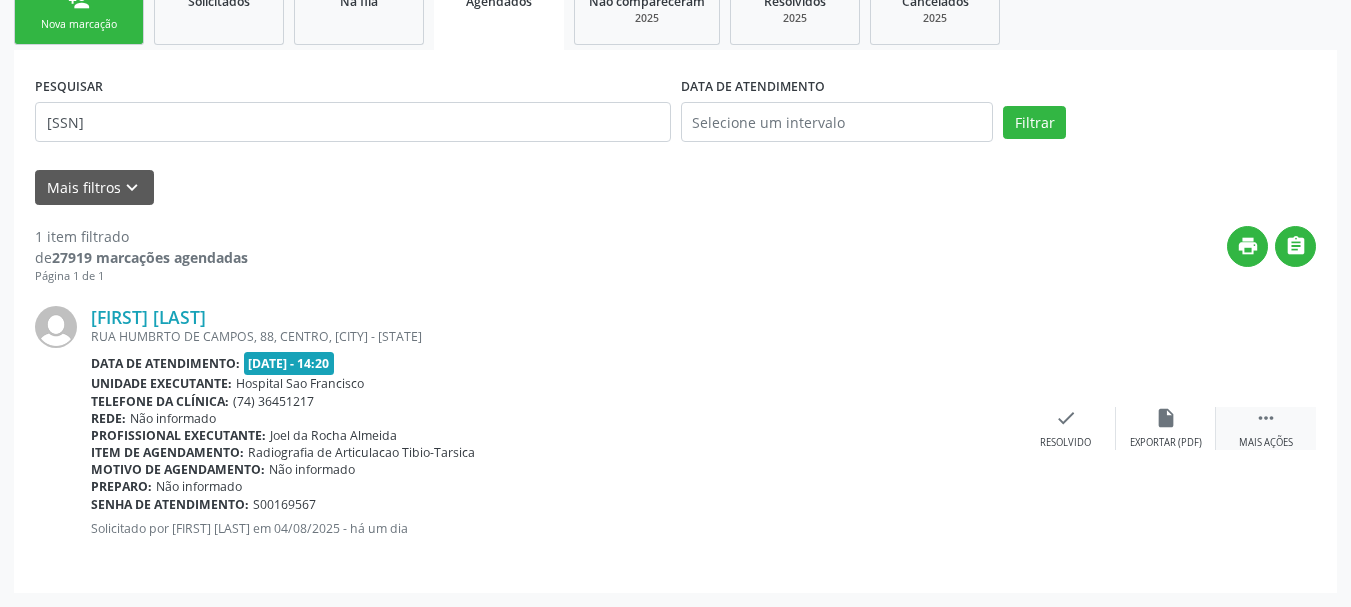 click on "
Mais ações" at bounding box center [1266, 428] 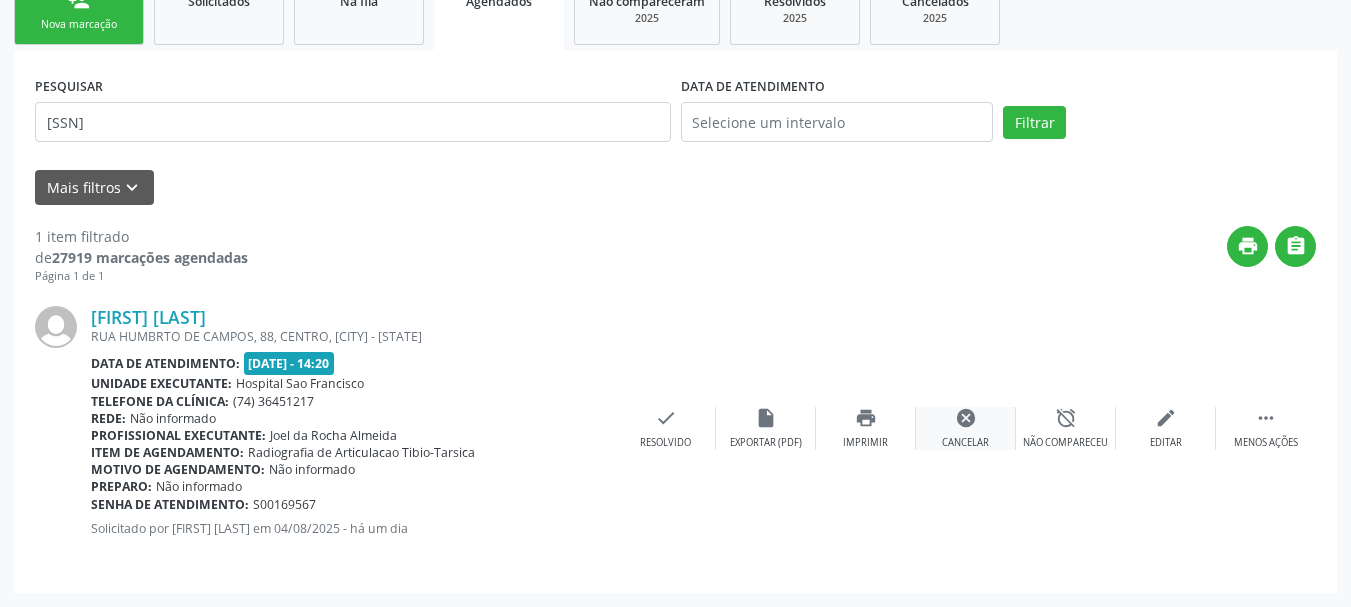 click on "cancel" at bounding box center [966, 418] 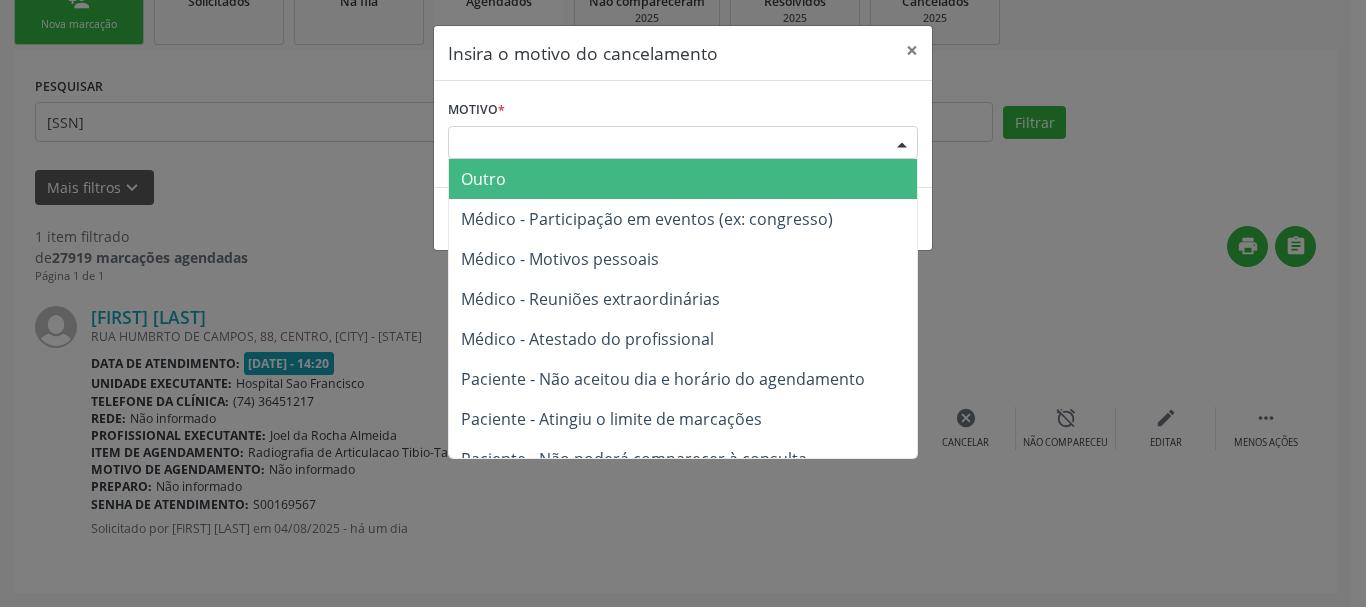 click on "Escolha o motivo" at bounding box center [683, 143] 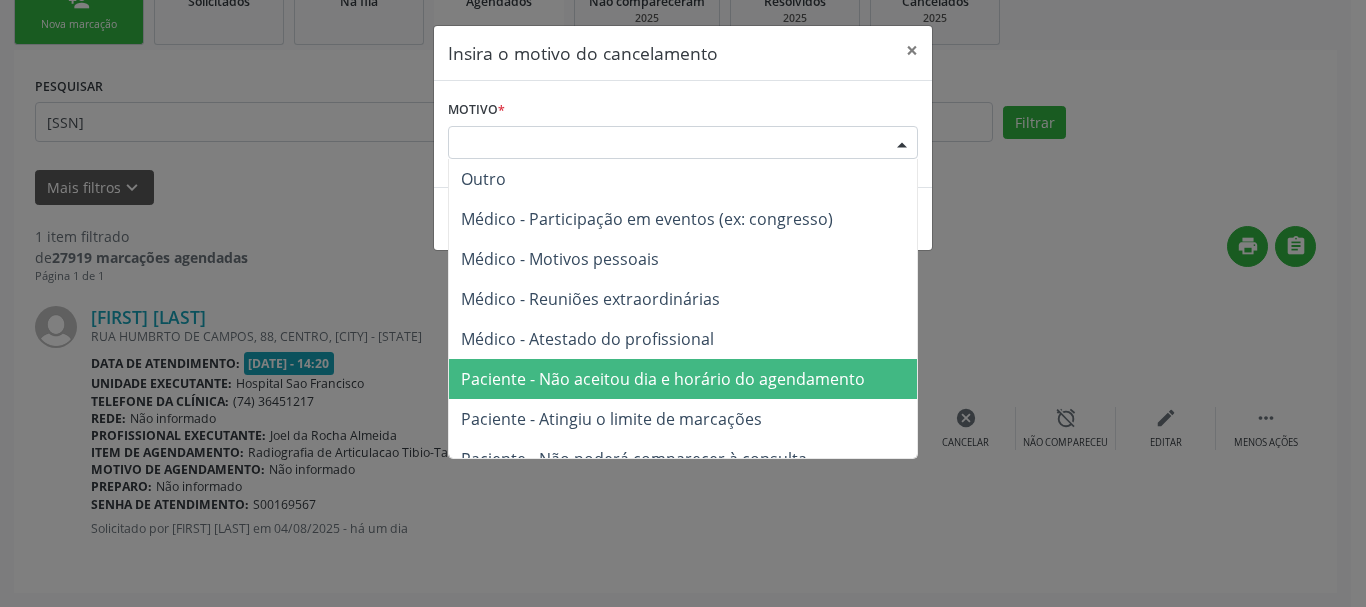 click on "Paciente - Não aceitou dia e horário do agendamento" at bounding box center [663, 379] 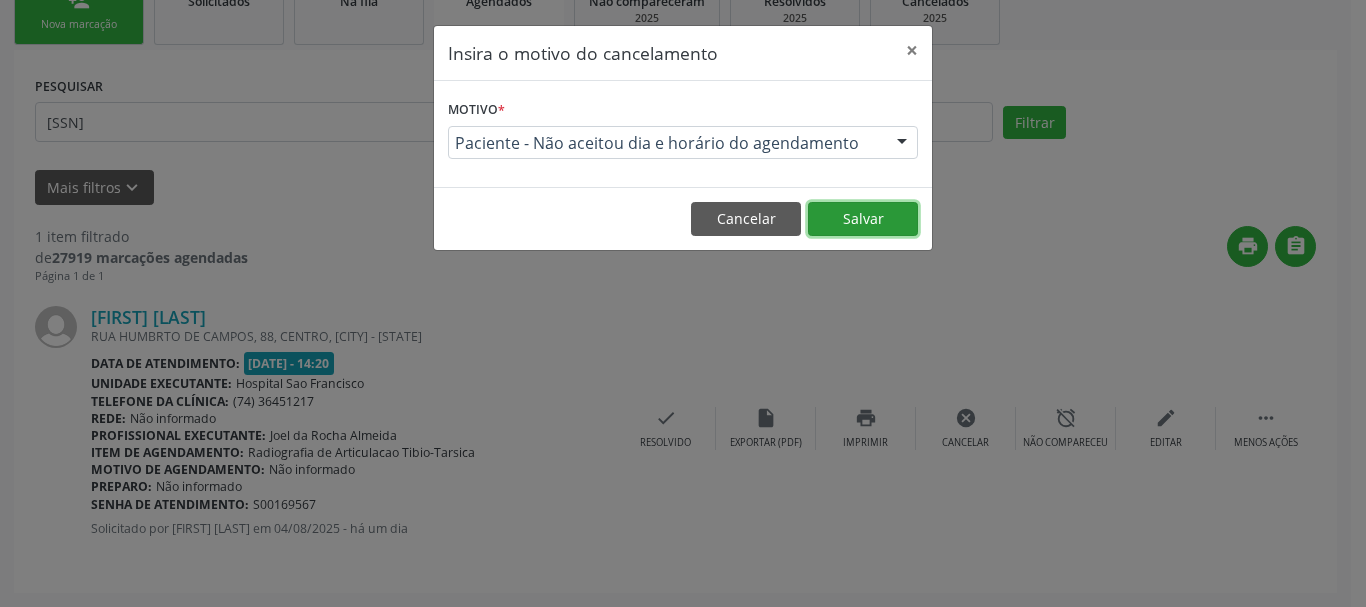 click on "Salvar" at bounding box center (863, 219) 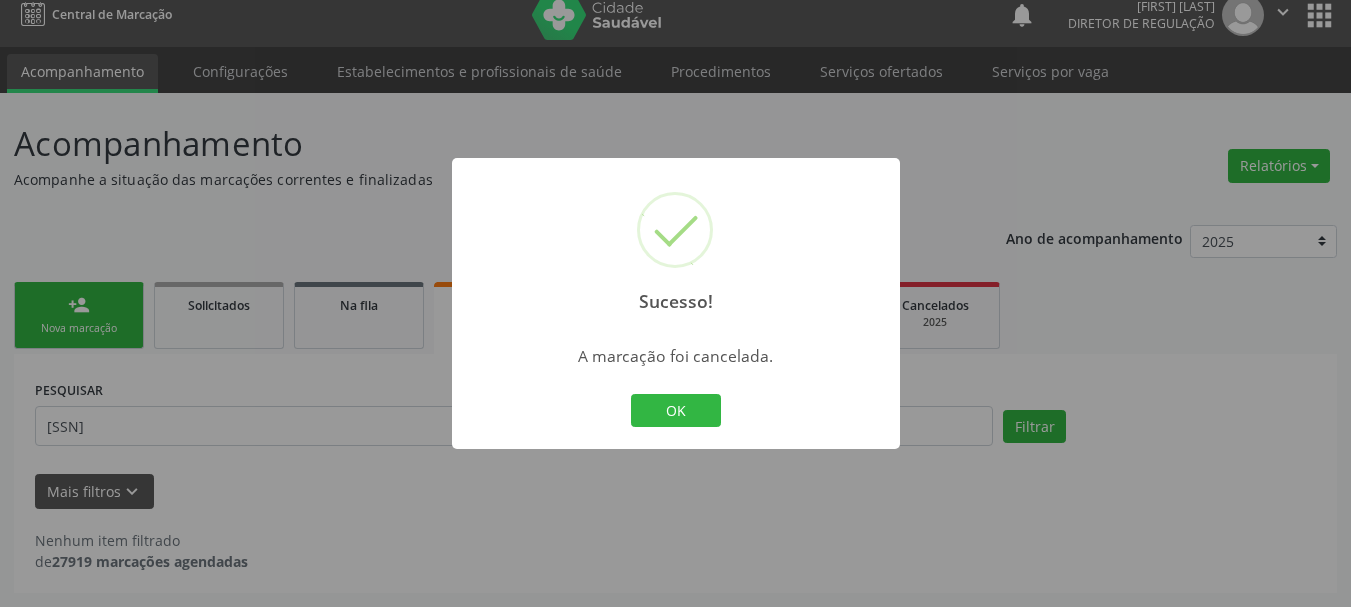 scroll, scrollTop: 17, scrollLeft: 0, axis: vertical 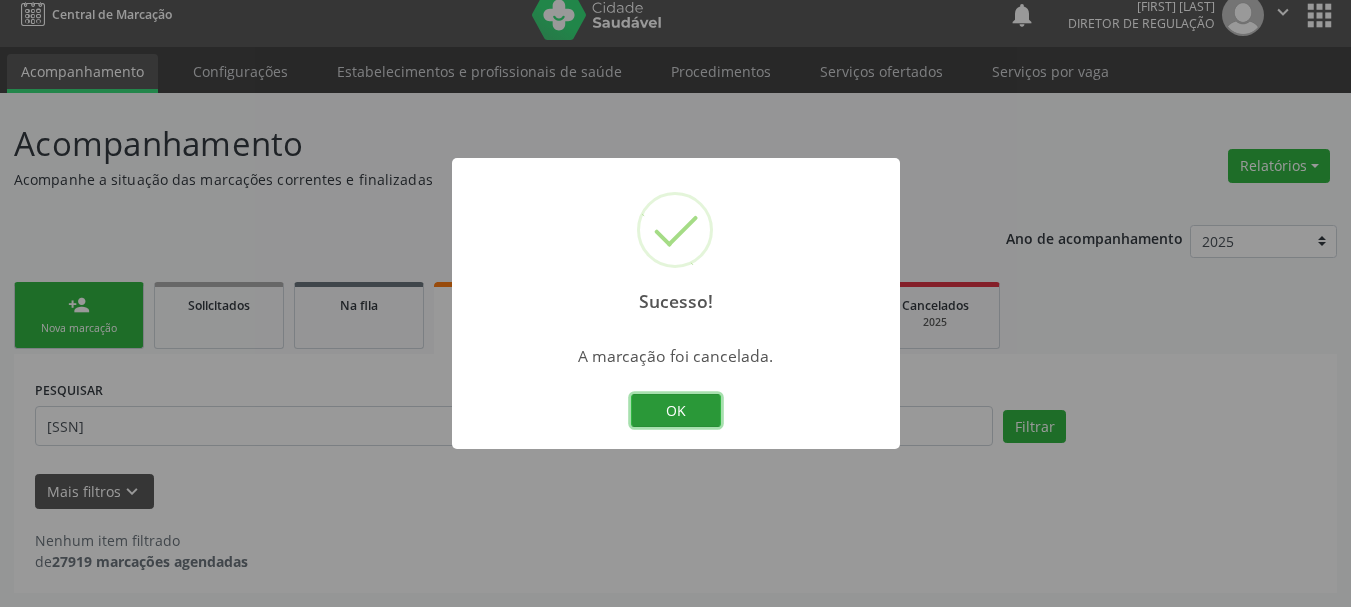 drag, startPoint x: 660, startPoint y: 414, endPoint x: 237, endPoint y: 389, distance: 423.73813 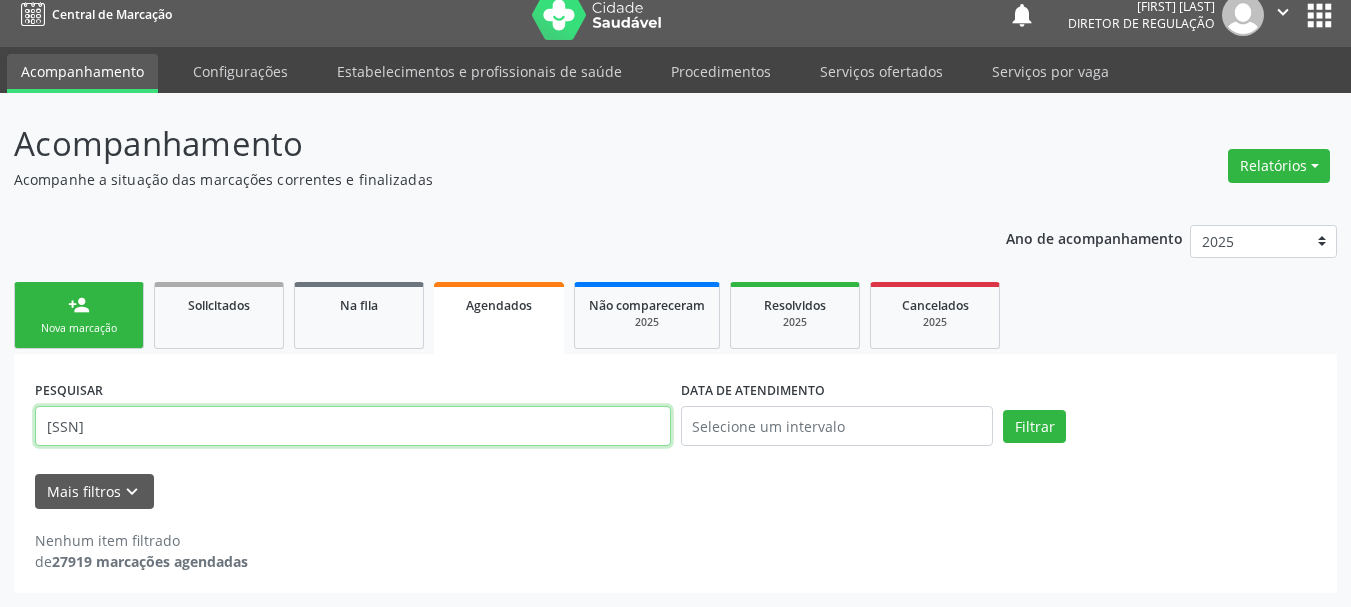 drag, startPoint x: 43, startPoint y: 422, endPoint x: 232, endPoint y: 422, distance: 189 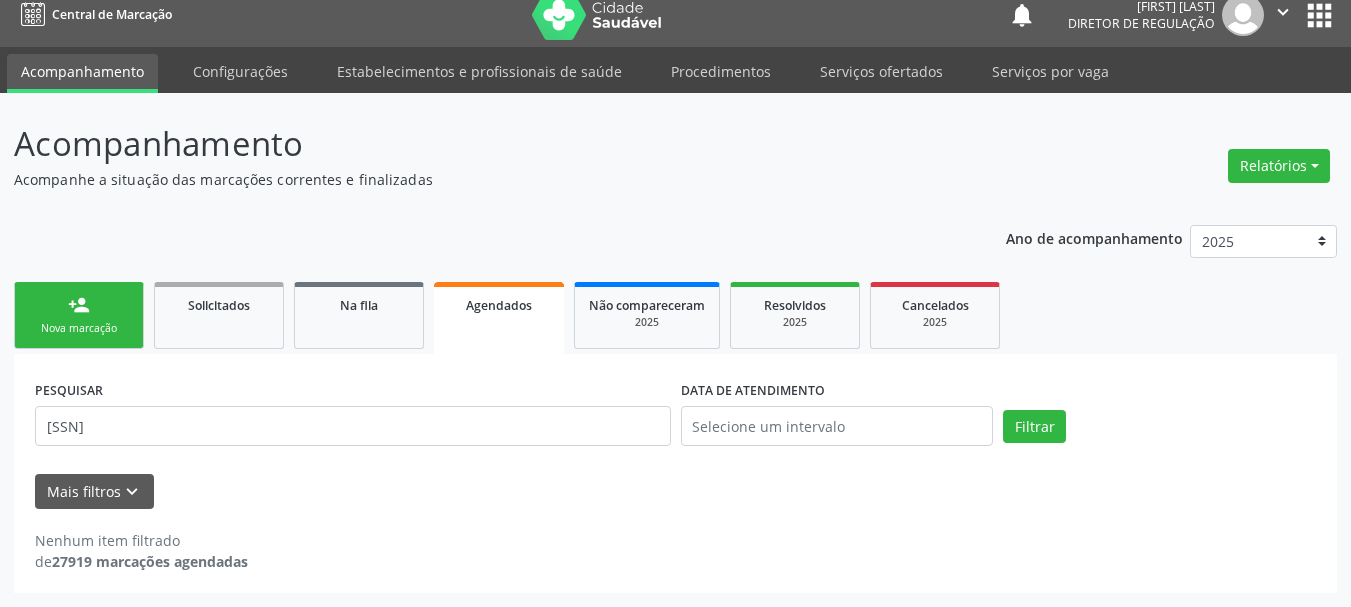 click on "Nova marcação" at bounding box center [79, 328] 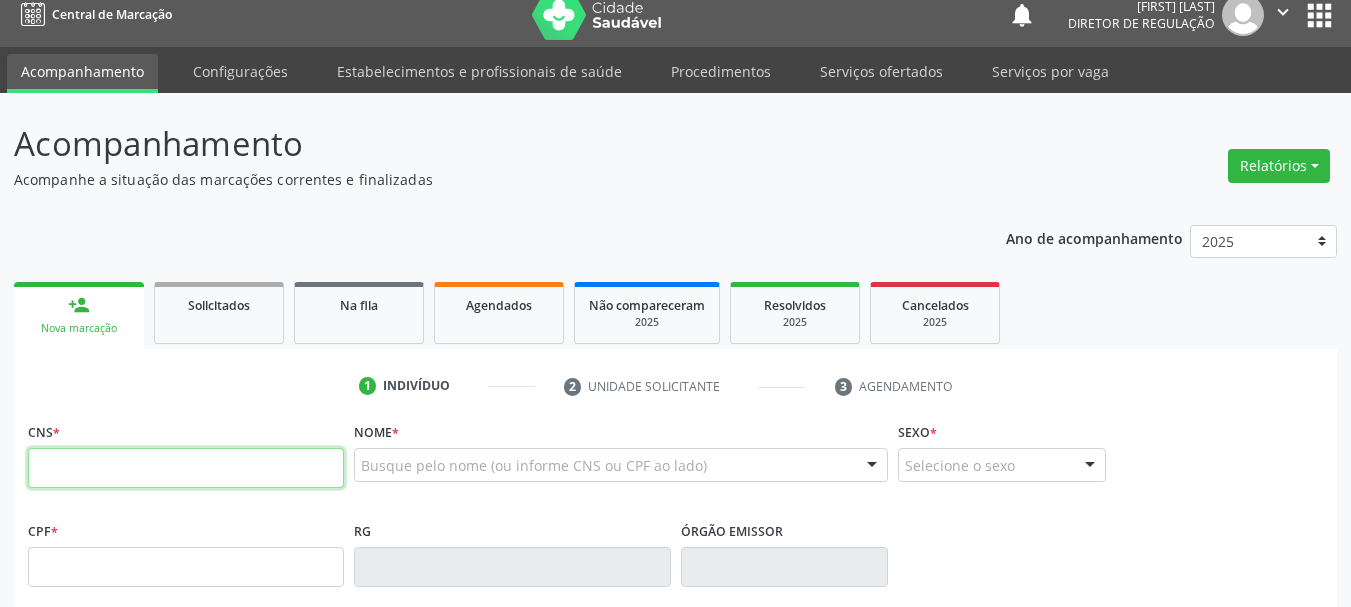 drag, startPoint x: 107, startPoint y: 326, endPoint x: 178, endPoint y: 463, distance: 154.30489 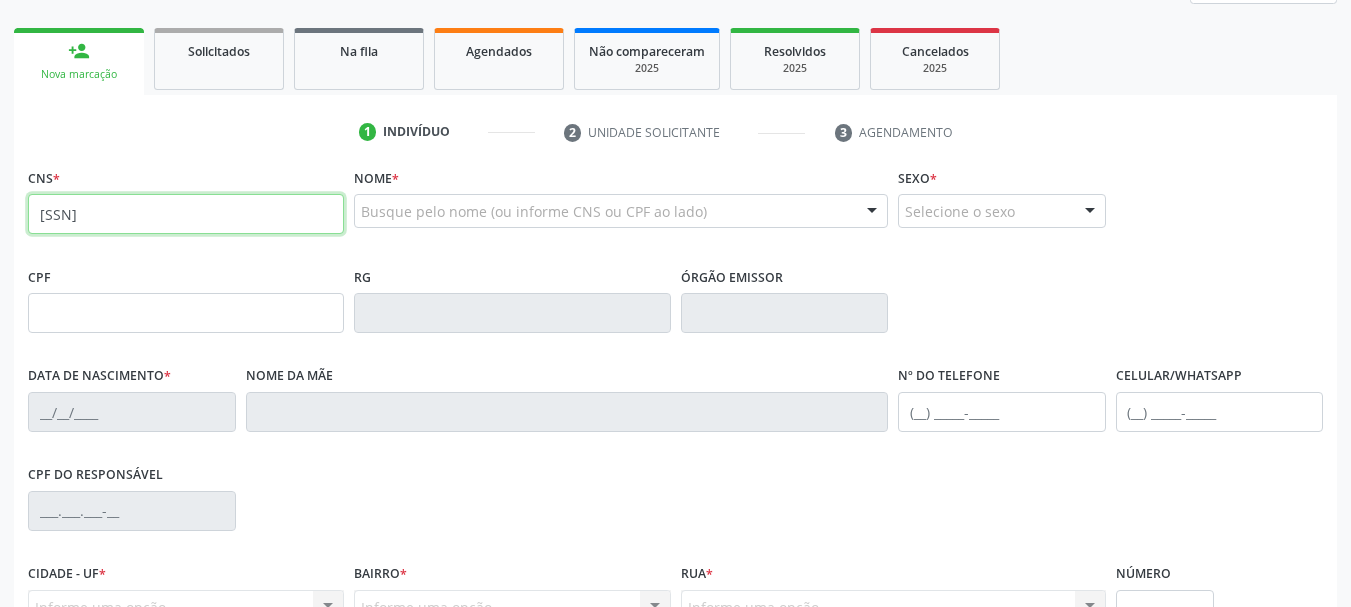 type on "[SSN]" 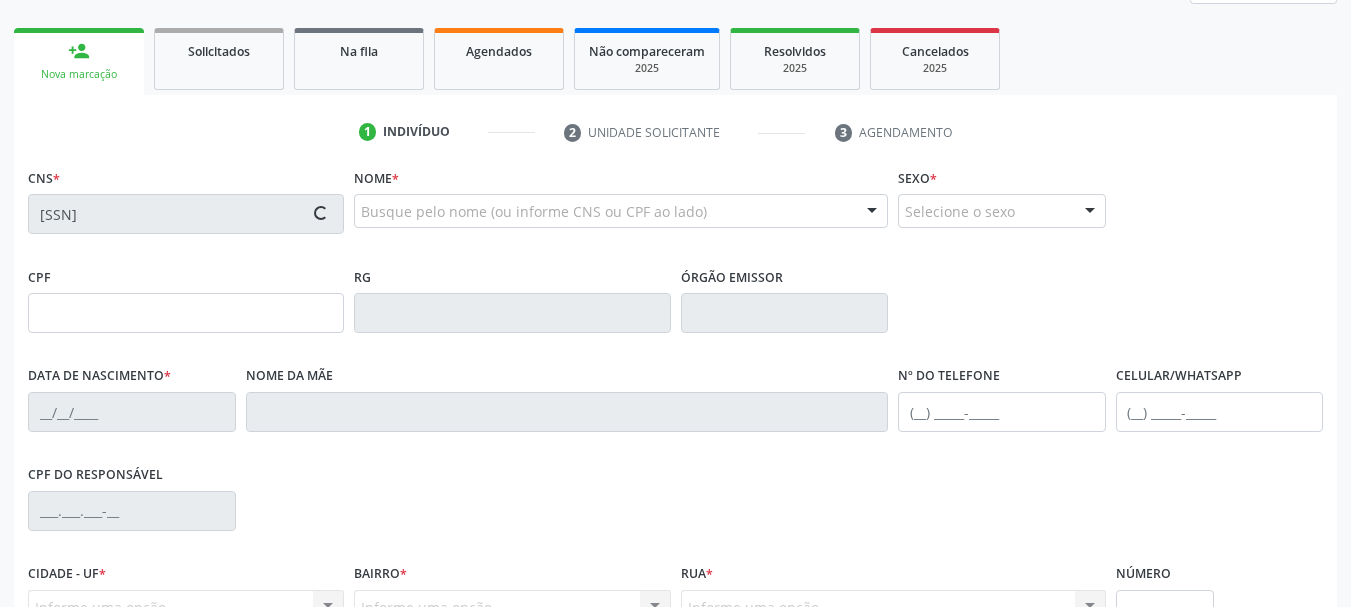 scroll, scrollTop: 477, scrollLeft: 0, axis: vertical 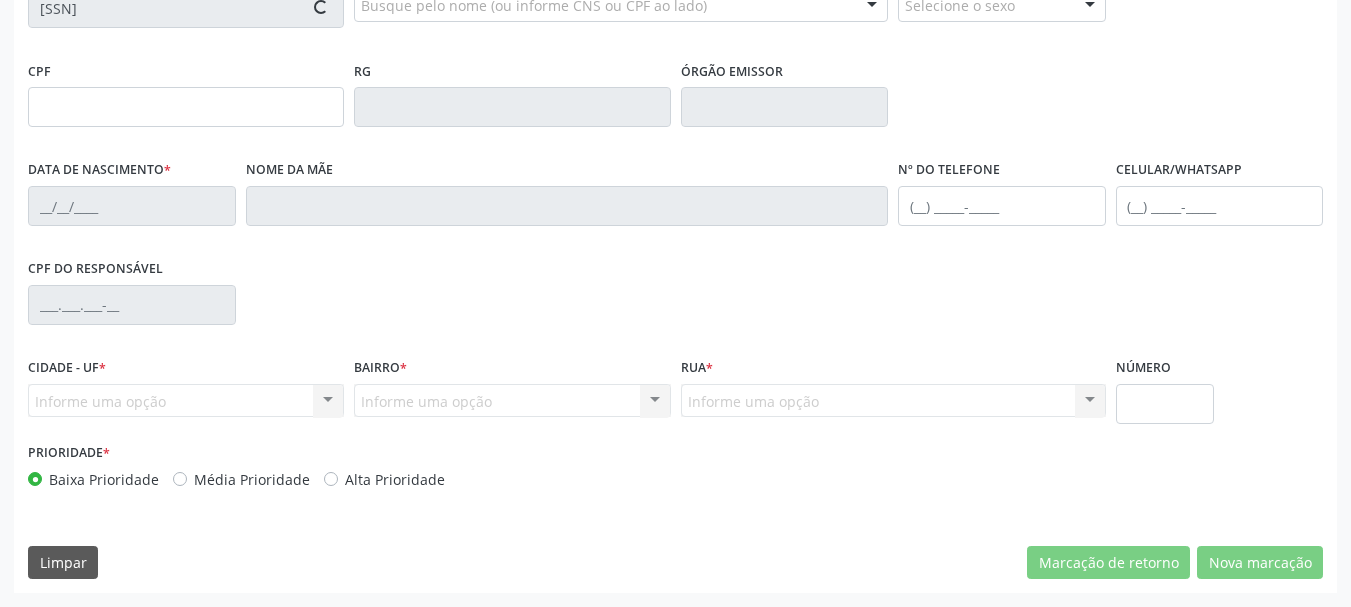 type on "[PHONE]" 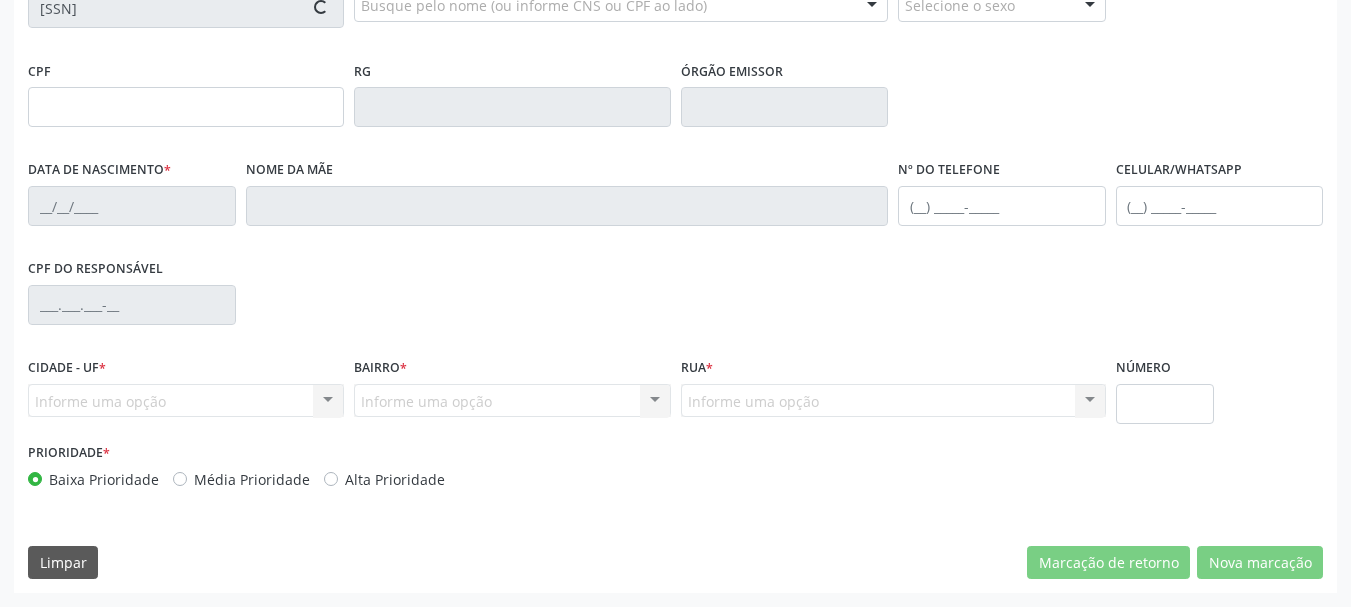 type on "SSPBA" 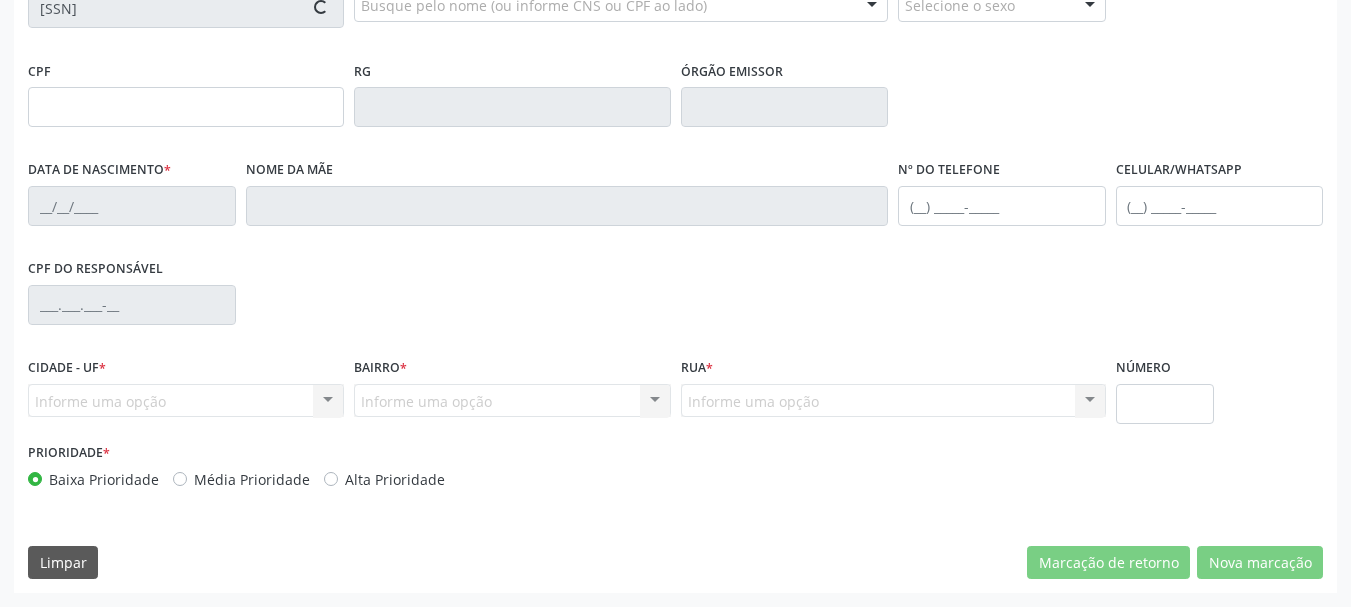 type on "[SSN]" 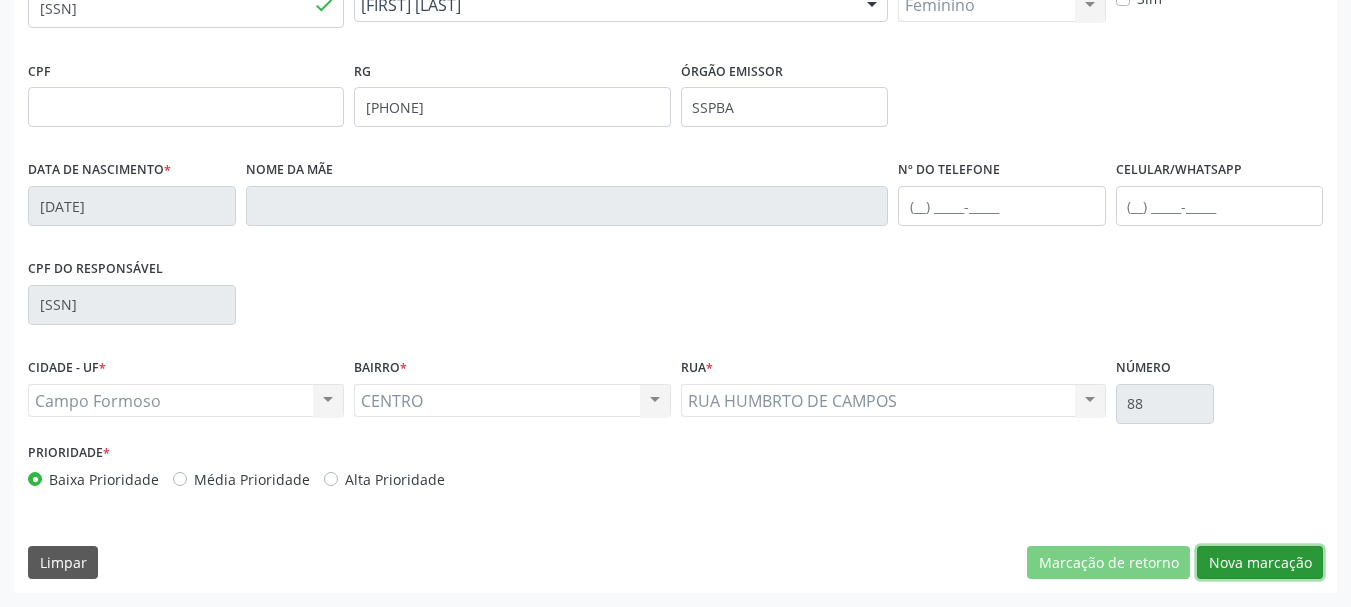 click on "Nova marcação" at bounding box center (1260, 563) 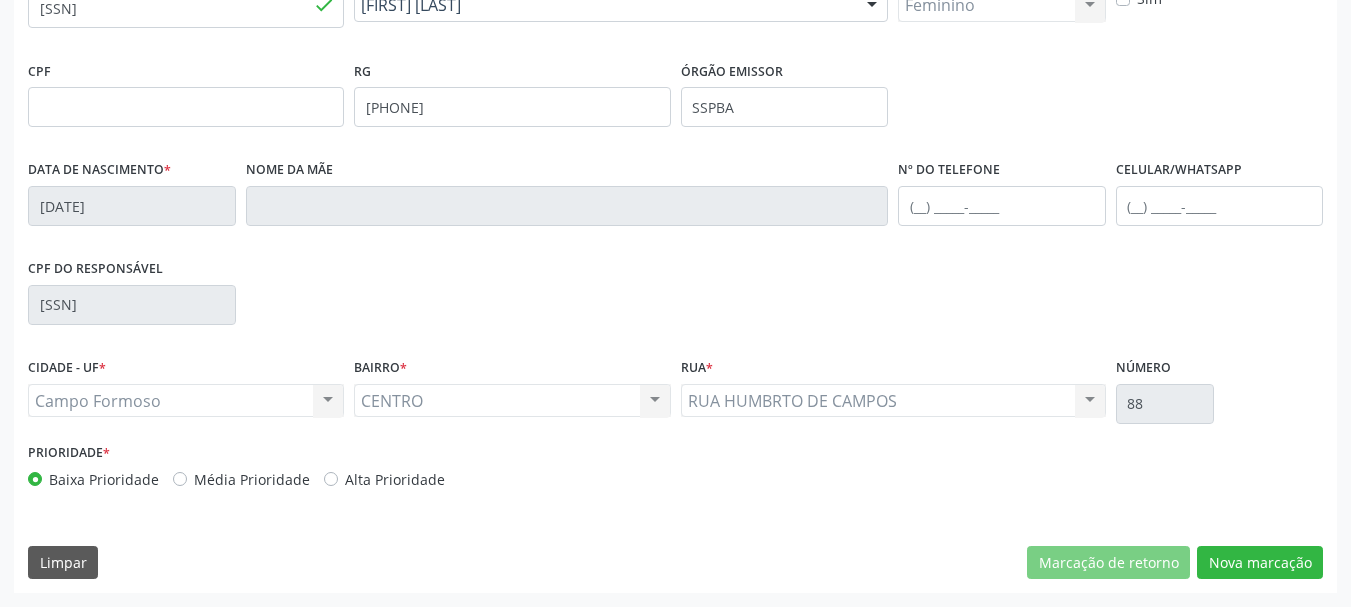 scroll, scrollTop: 299, scrollLeft: 0, axis: vertical 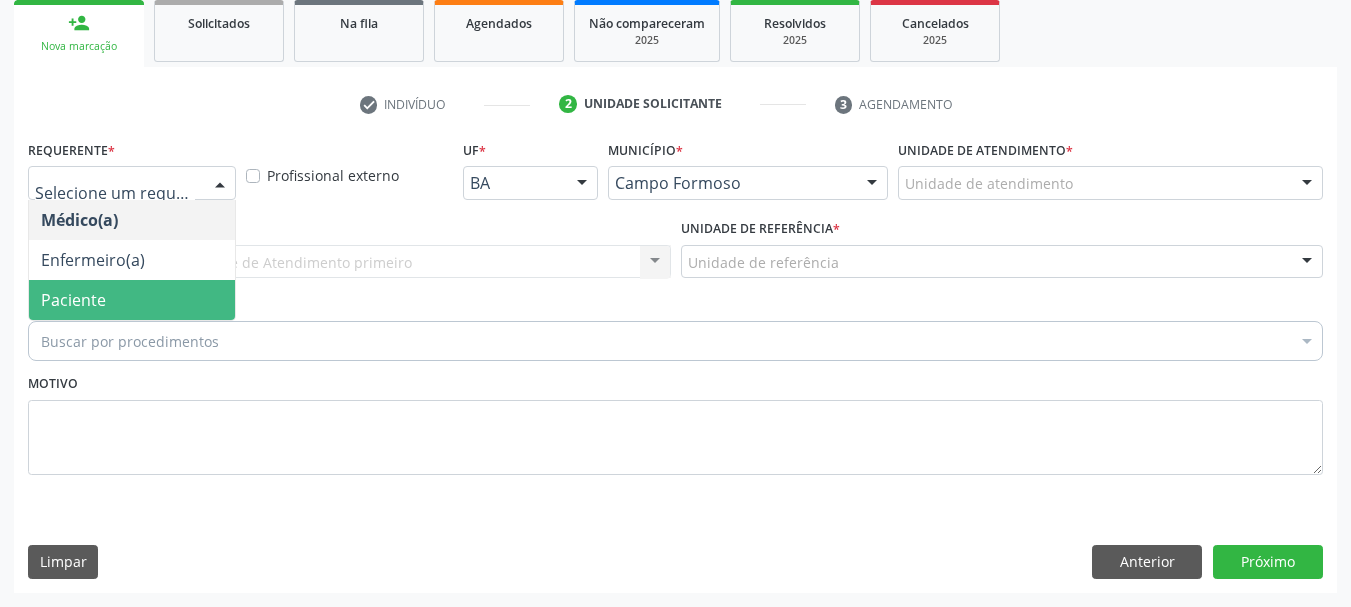 click on "Buscar por procedimentos
Selecionar todos
0202040089 - 3X Pesquisa de Larvas Nas Fezes
0604320140 - Abatacepte 125 Mg Injetável (Por Seringa Preenchida)
0604320124 - Abatacepte 250 Mg Injetável (Por Frasco Ampola).
0603050018 - Abciximabe
0406010013 - Abertura de Comunicacao Inter-Atrial
0406010021 - Abertura de Estenose Aortica Valvar
0406011265 - Abertura de Estenose Aortica Valvar (Criança e Adolescente)
0406010030 - Abertura de Estenose Pulmonar Valvar
0406011273 - Abertura de Estenose Pulmonar Valvar (Criança e Adolescente)
0301080011 - Abordagem Cognitiva Comportamental do Fumante (Por Atendimento / Paciente)
0307020010 - Acesso A Polpa Dentaria e Medicacao (Por Dente)
0604660030 - Acetazolamida 250 Mg (Por Comprimido)
0202010783 - Acidez Titulável no Leite Humano (Dornic)" at bounding box center (675, 338) 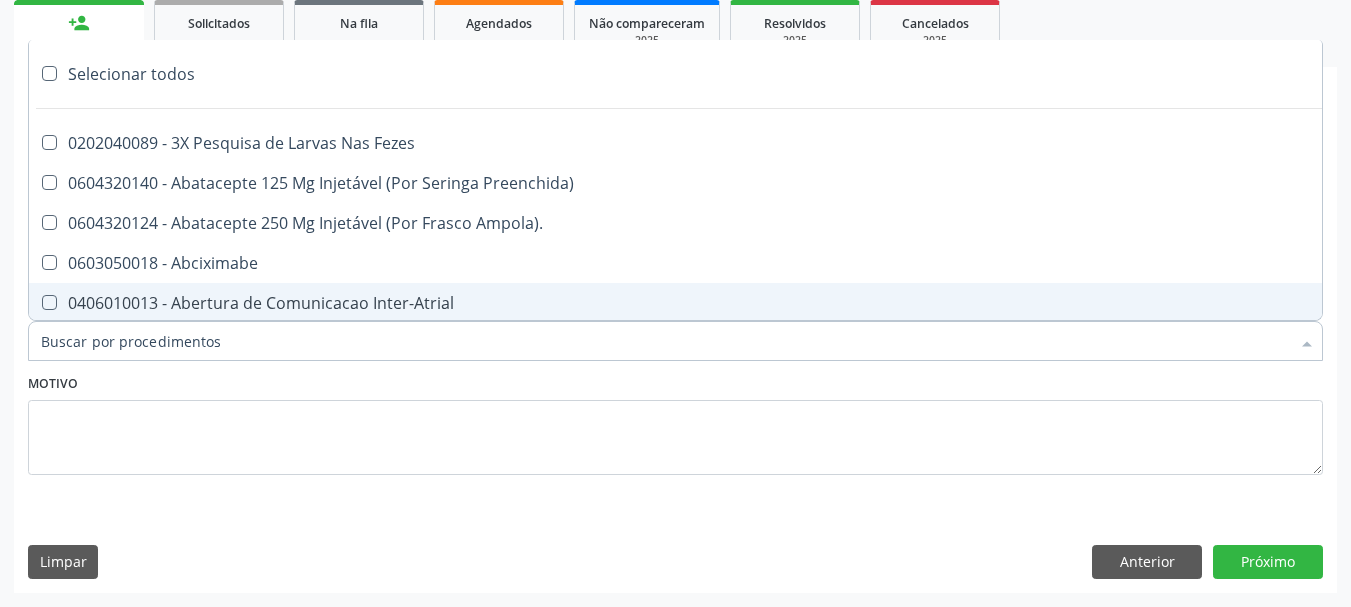 click on "Motivo" at bounding box center [675, 422] 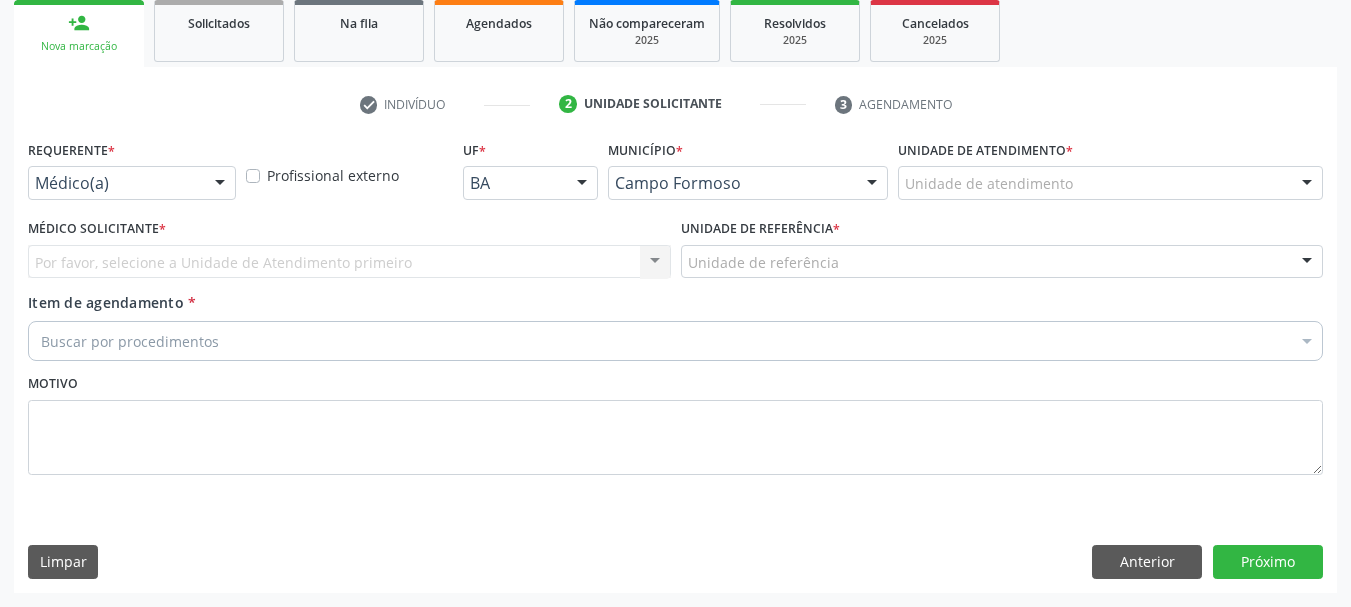 click on "Requerente
*
Médico(a)         Médico(a)   Enfermeiro(a)   Paciente
Nenhum resultado encontrado para: "   "
Não há nenhuma opção para ser exibida." at bounding box center [132, 174] 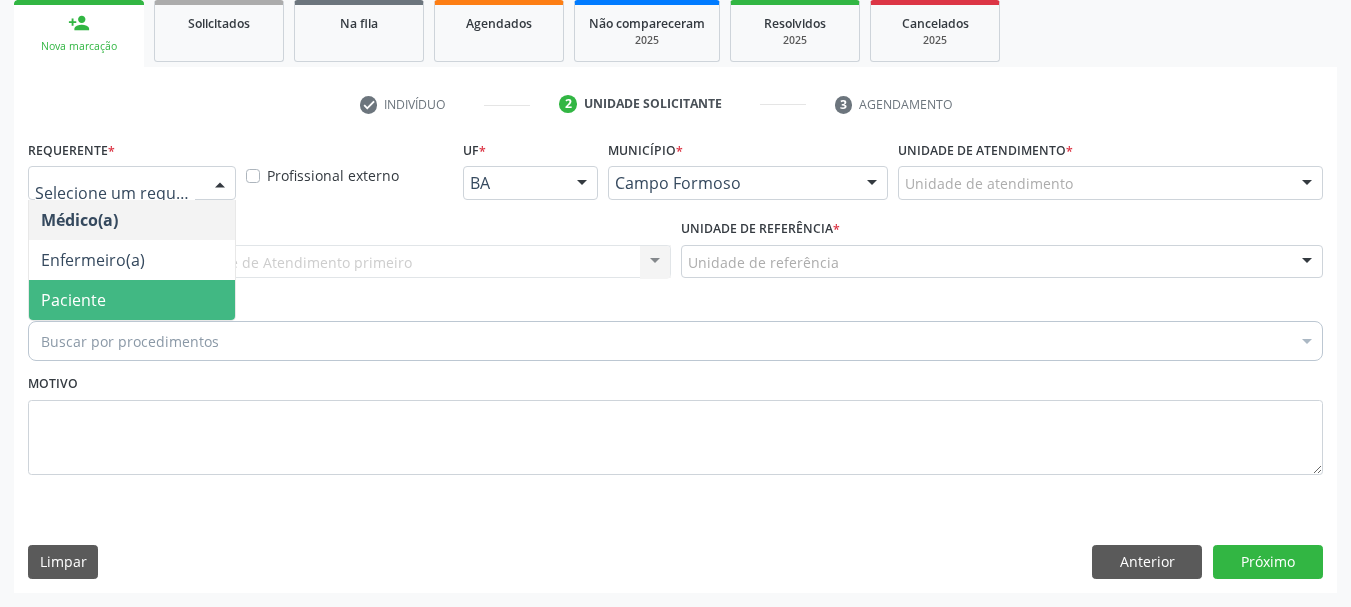click on "Paciente" at bounding box center [132, 300] 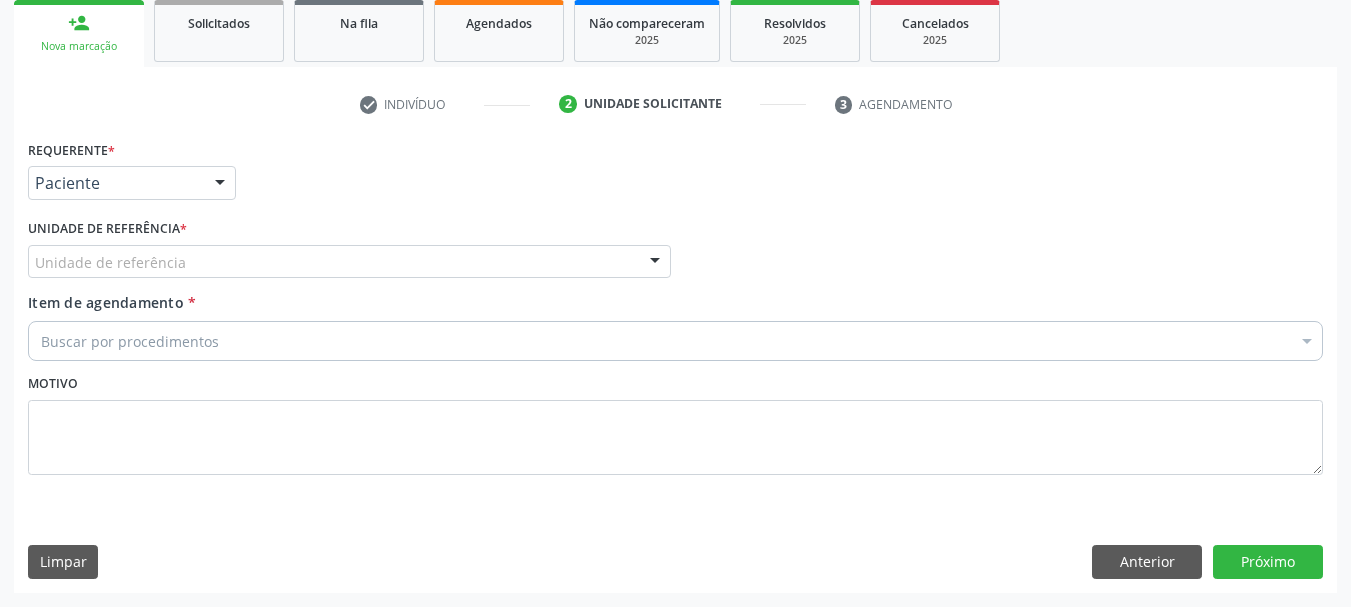 click on "Unidade de referência" at bounding box center [349, 262] 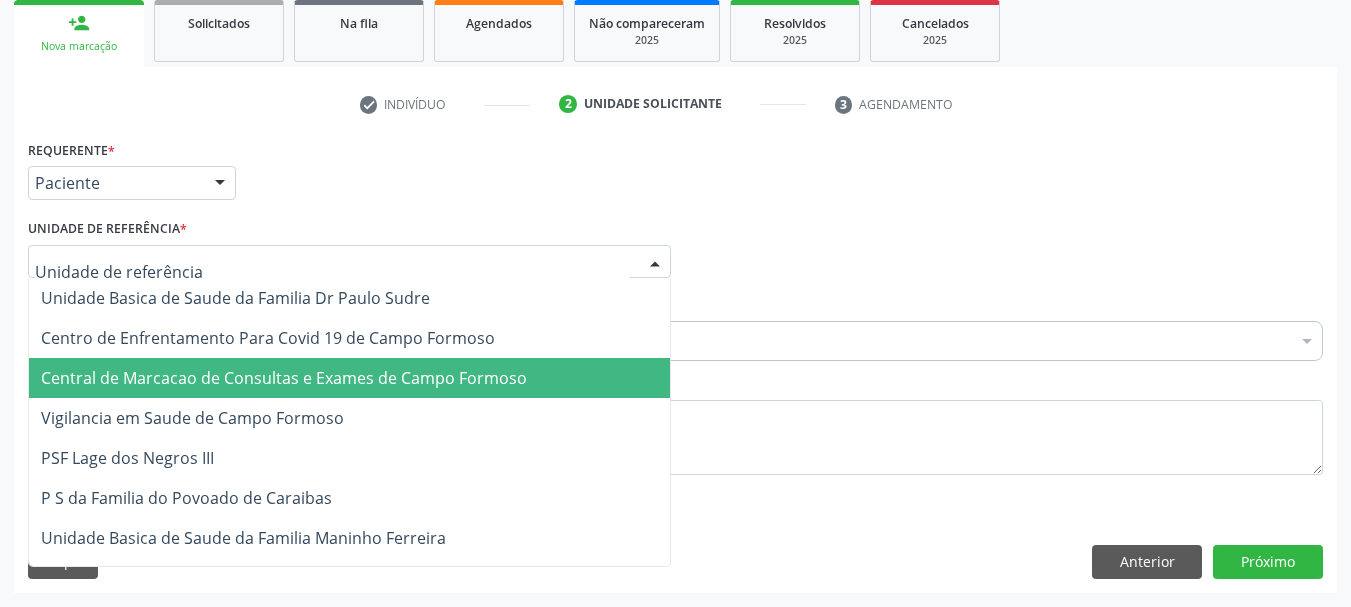 drag, startPoint x: 315, startPoint y: 378, endPoint x: 381, endPoint y: 339, distance: 76.66159 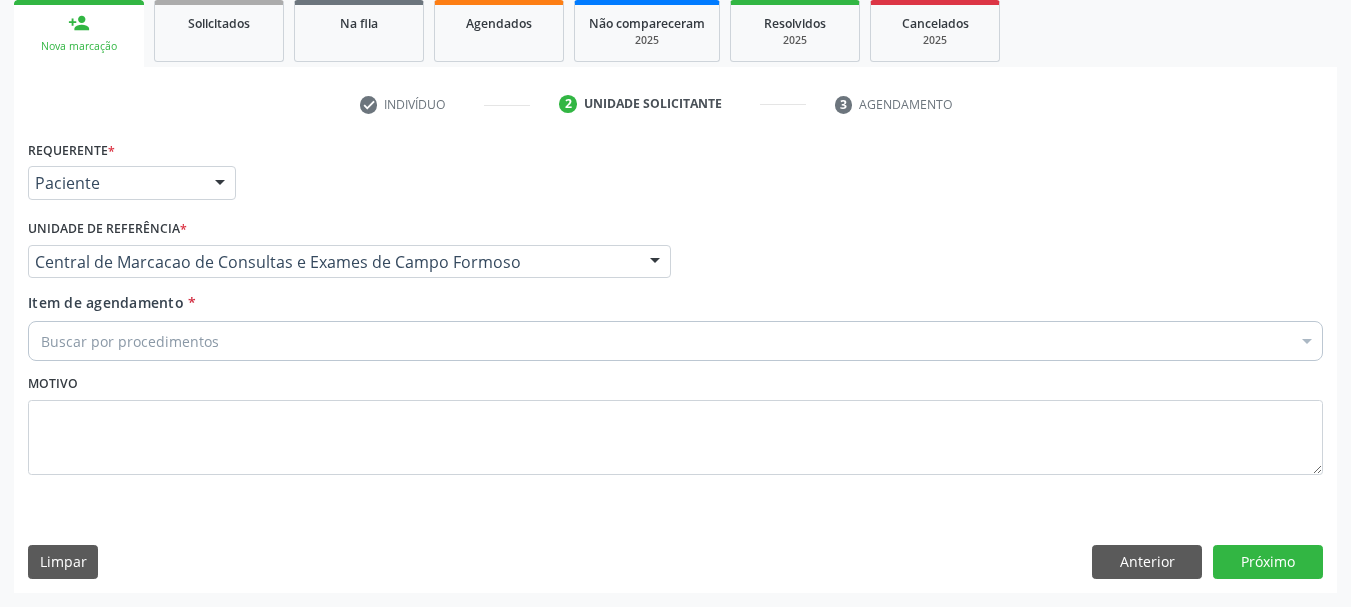 click on "Buscar por procedimentos" at bounding box center [675, 341] 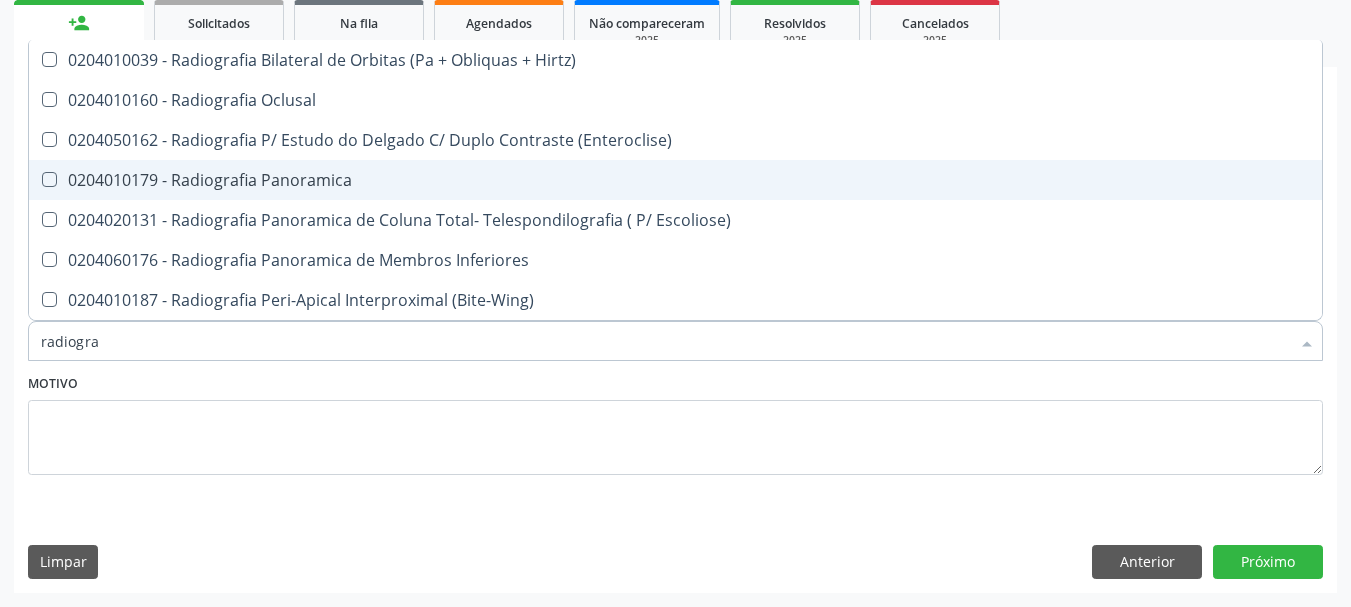 type on "radiograf" 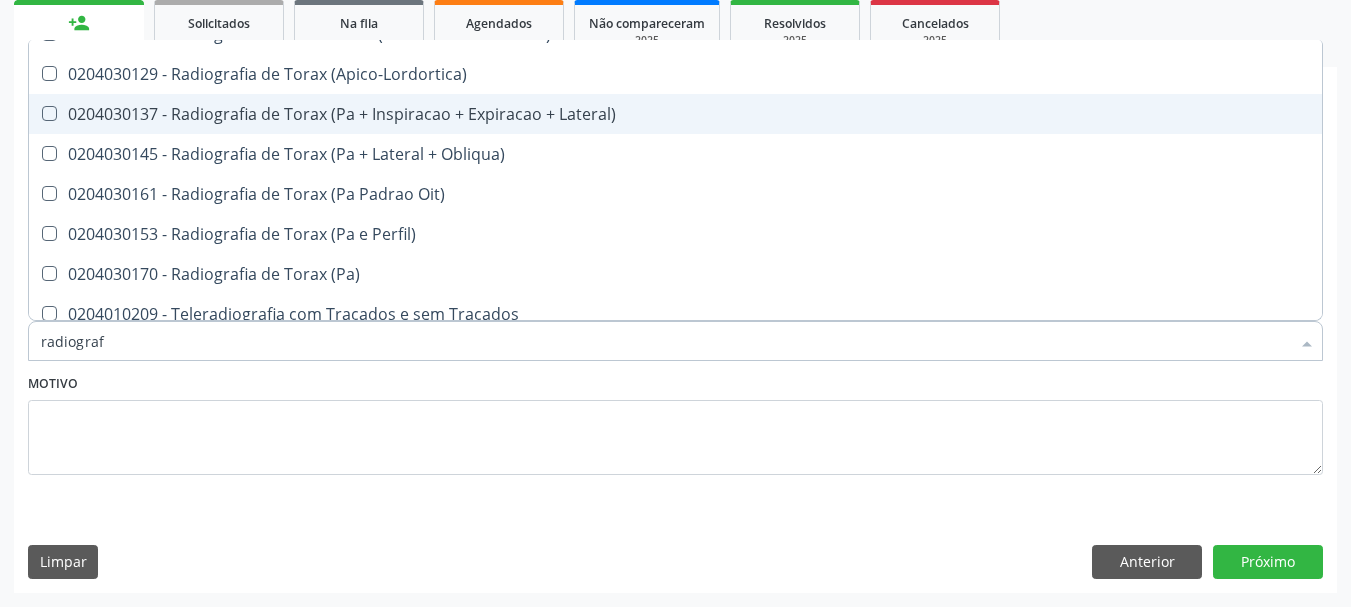 scroll, scrollTop: 2560, scrollLeft: 0, axis: vertical 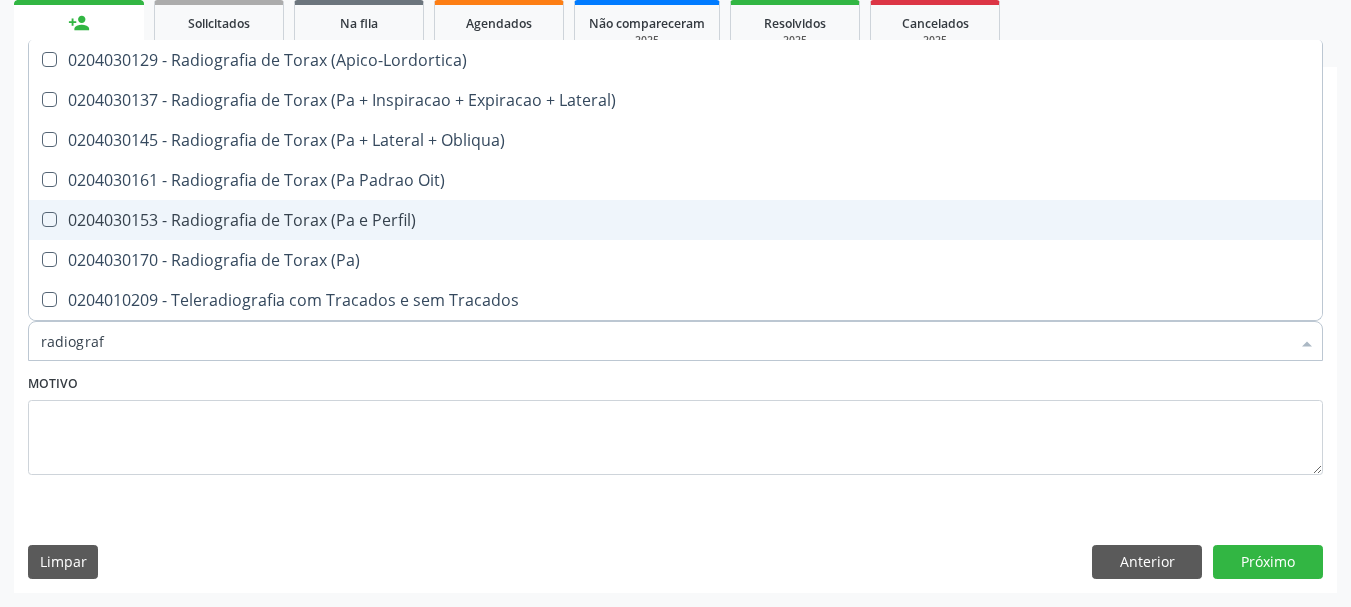 click on "0204030153 - Radiografia de Torax (Pa e Perfil)" at bounding box center (675, 220) 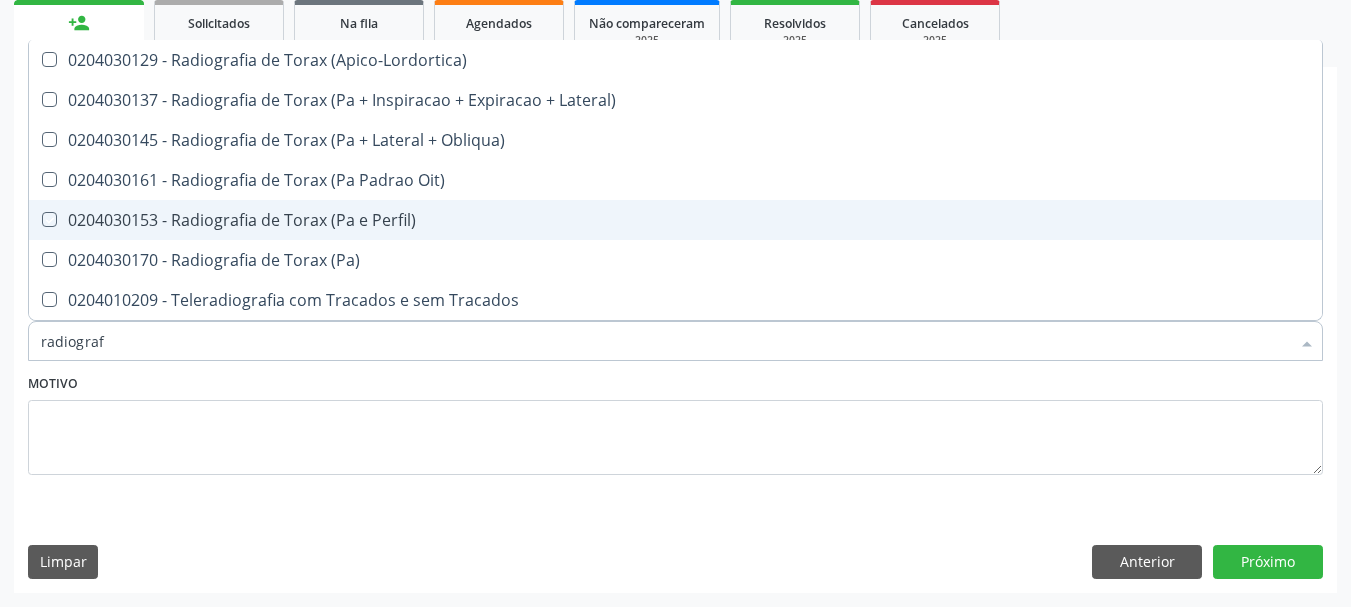 checkbox on "true" 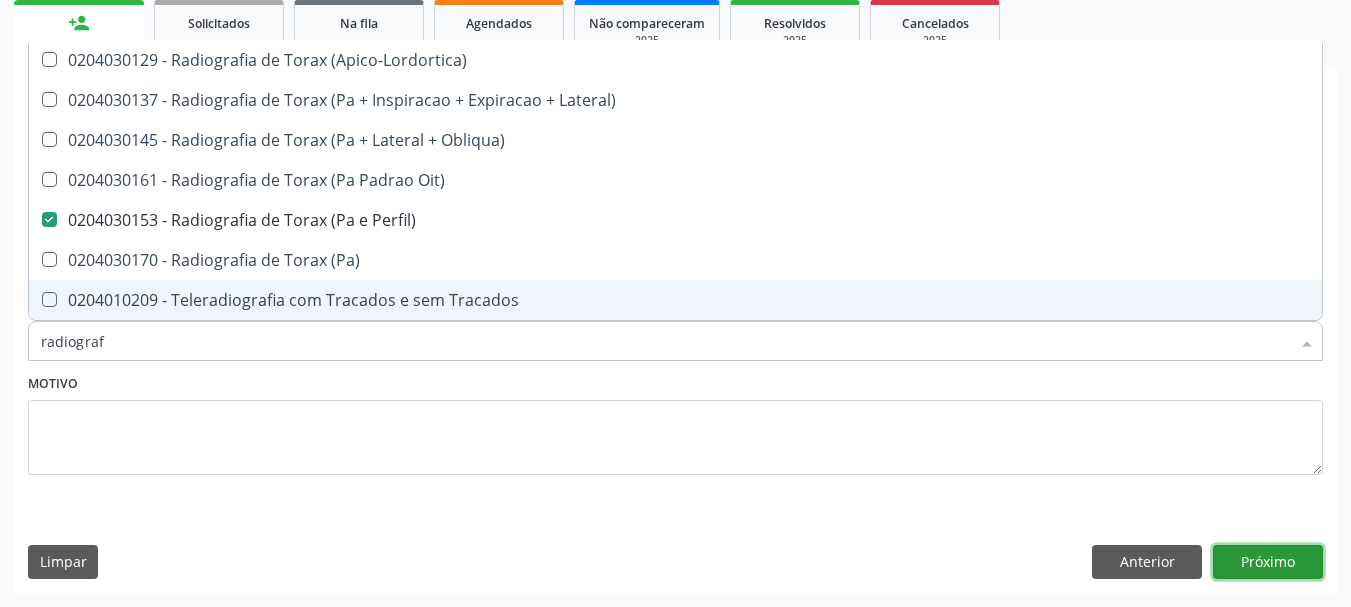 click on "Próximo" at bounding box center [1268, 562] 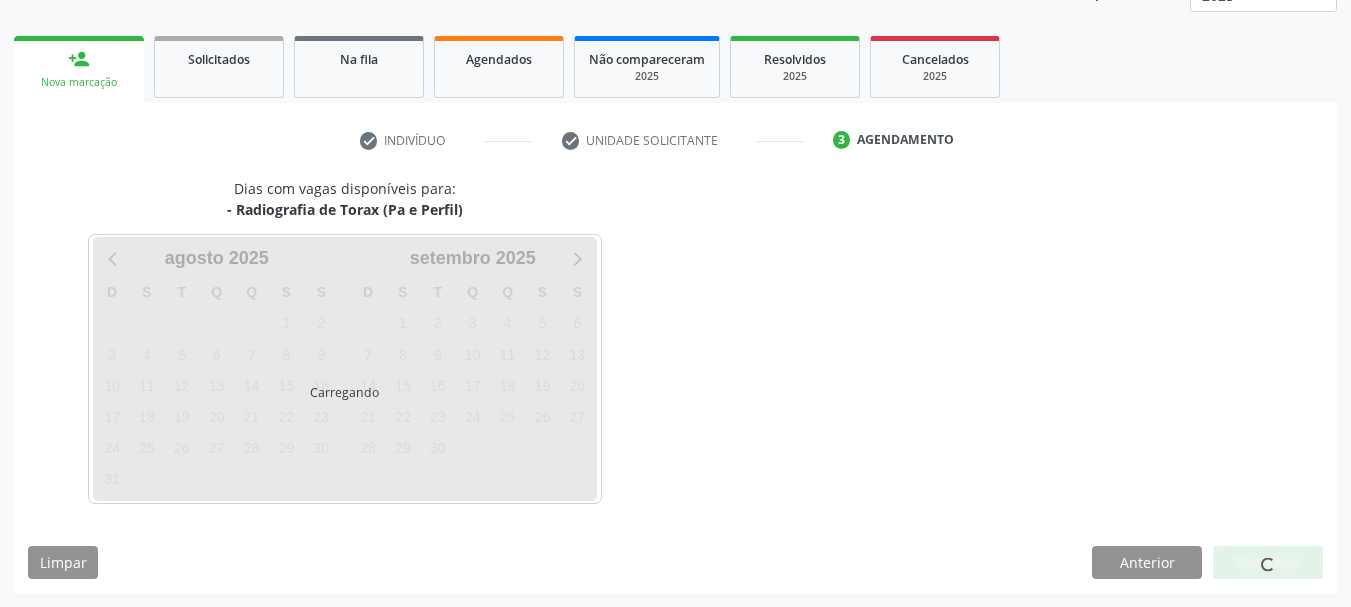 scroll, scrollTop: 263, scrollLeft: 0, axis: vertical 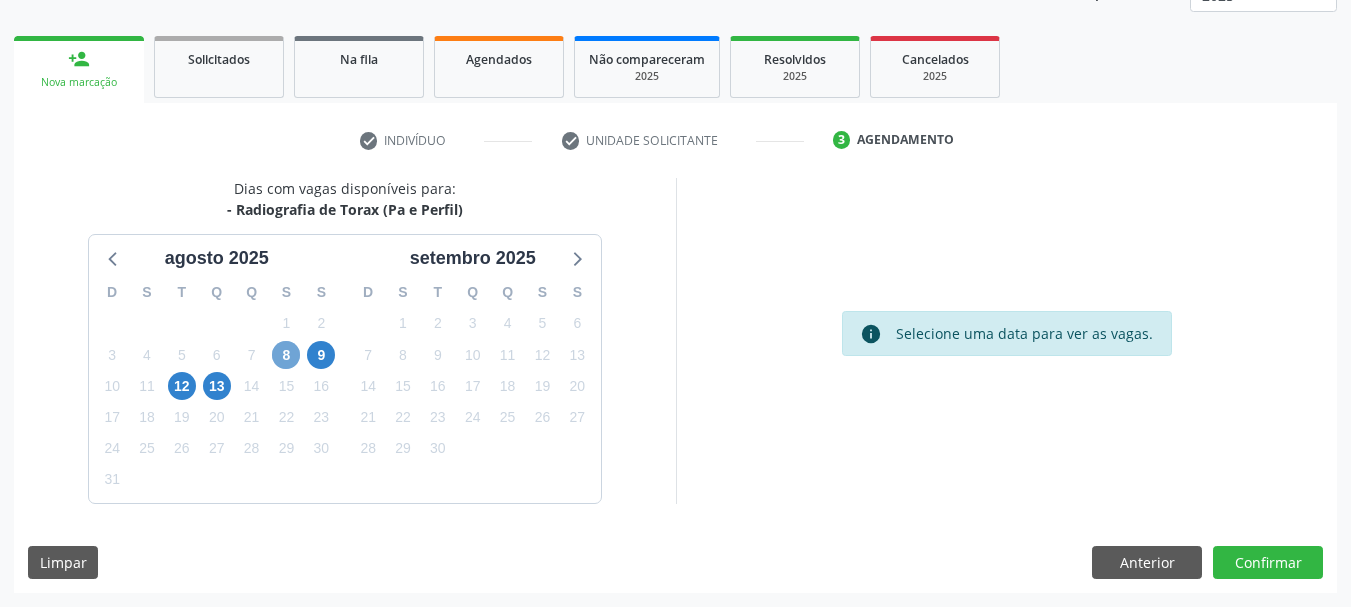 click on "8" at bounding box center [286, 355] 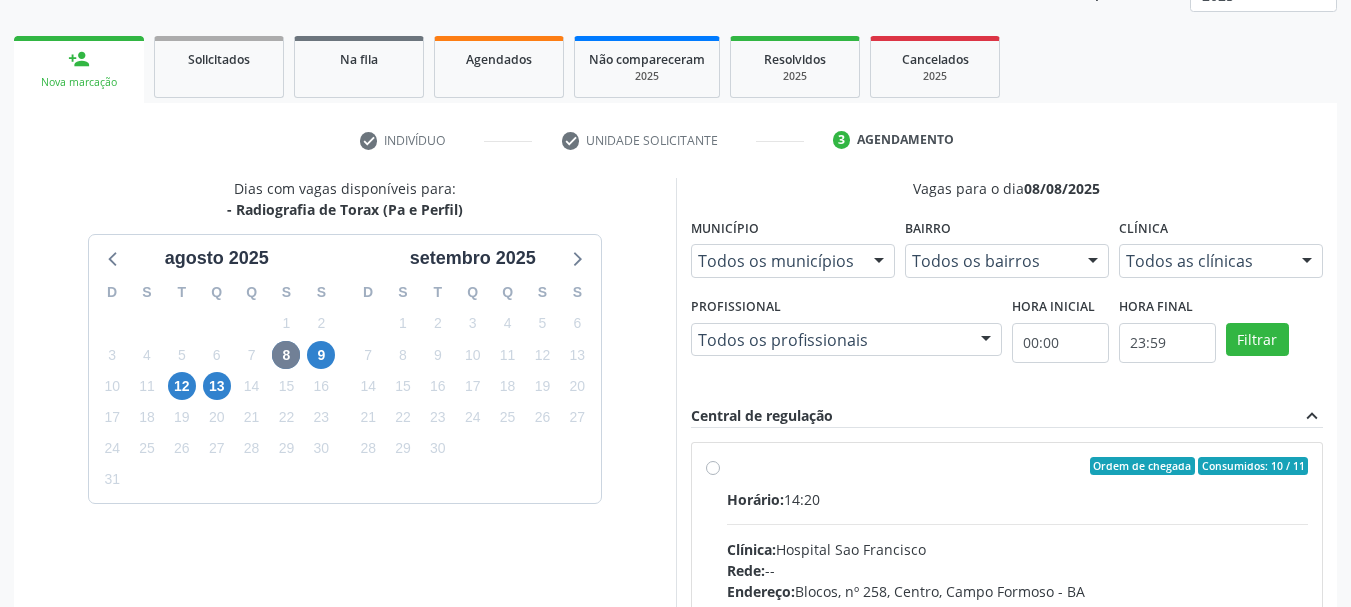 click on "Ordem de chegada
Consumidos: 10 / 11" at bounding box center (1018, 466) 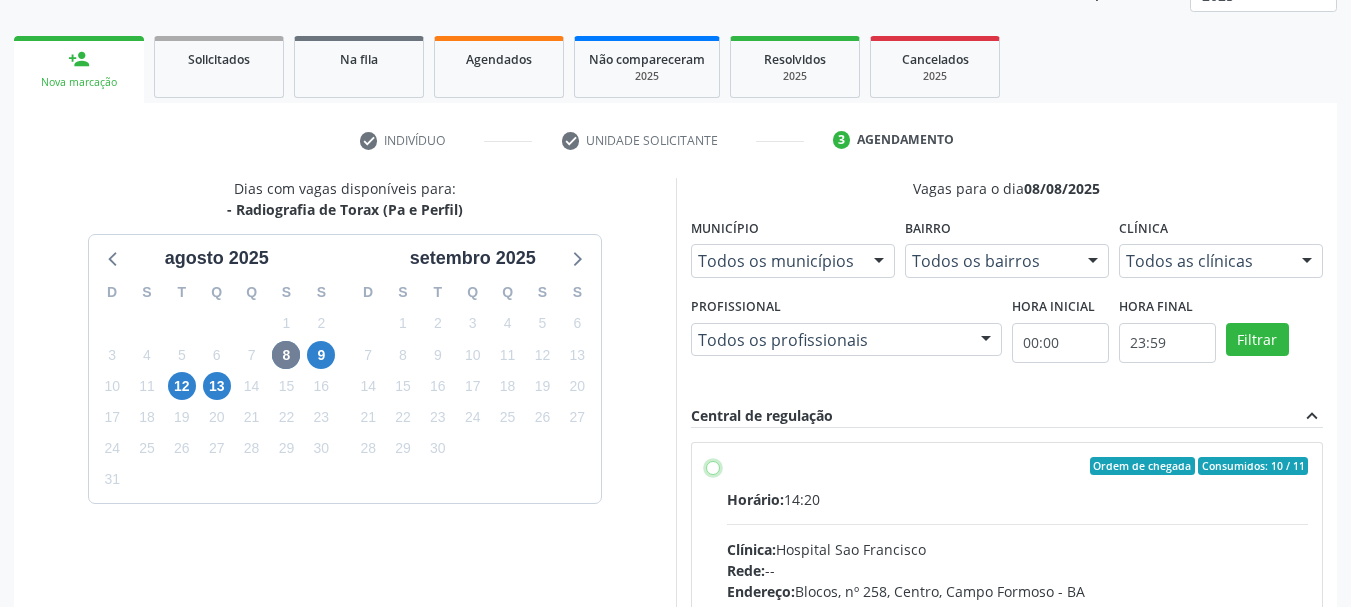 radio on "true" 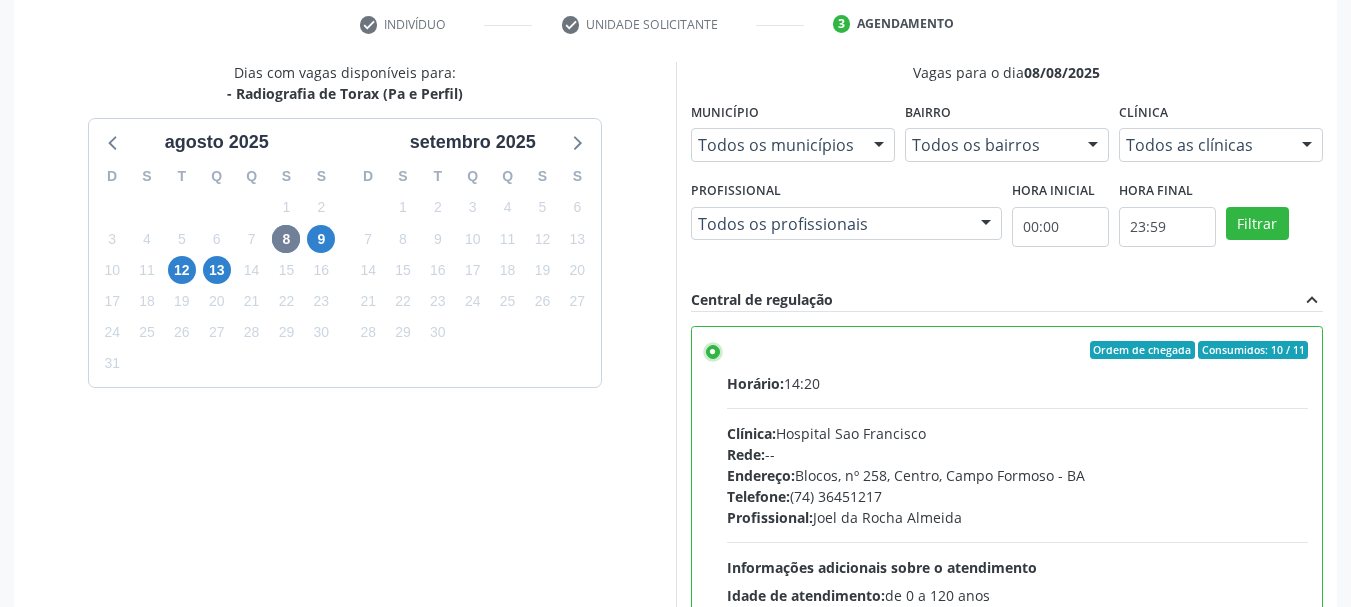 scroll, scrollTop: 588, scrollLeft: 0, axis: vertical 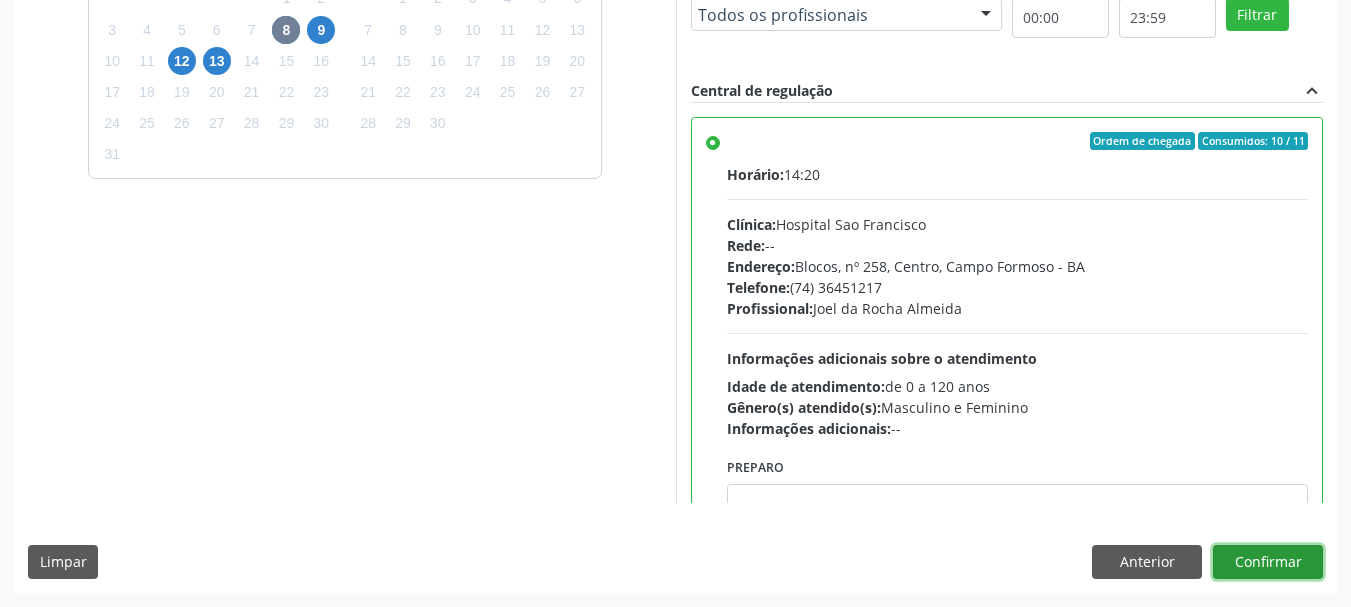 click on "Confirmar" at bounding box center [1268, 562] 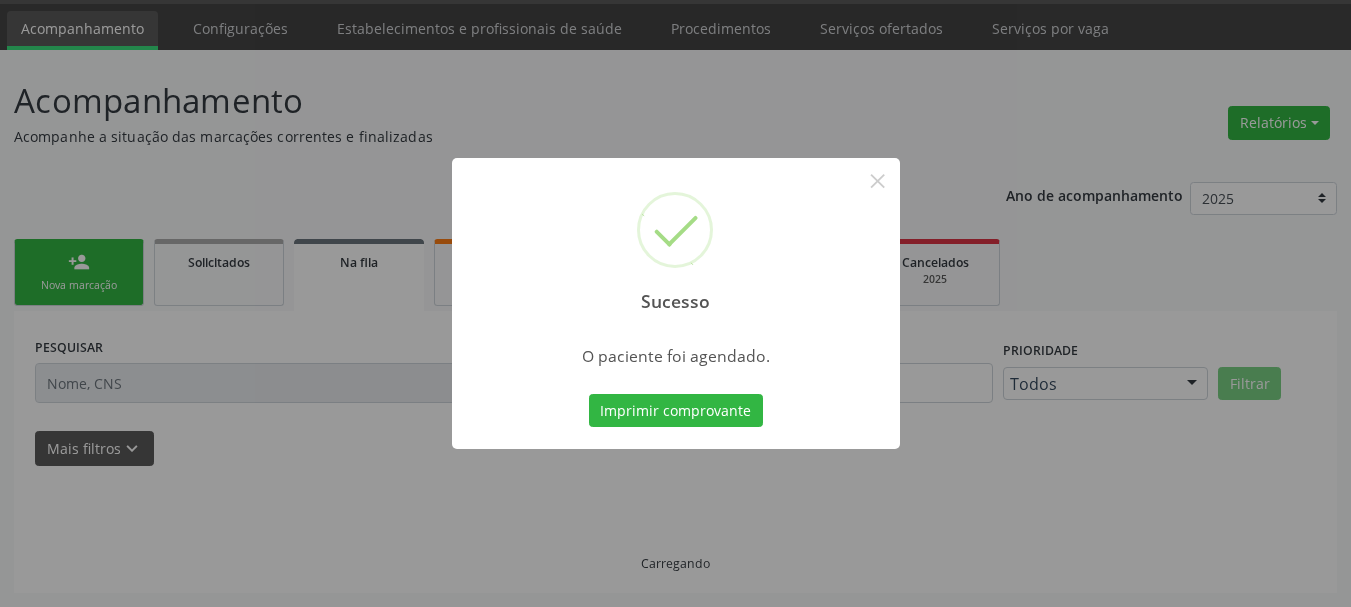 scroll, scrollTop: 60, scrollLeft: 0, axis: vertical 